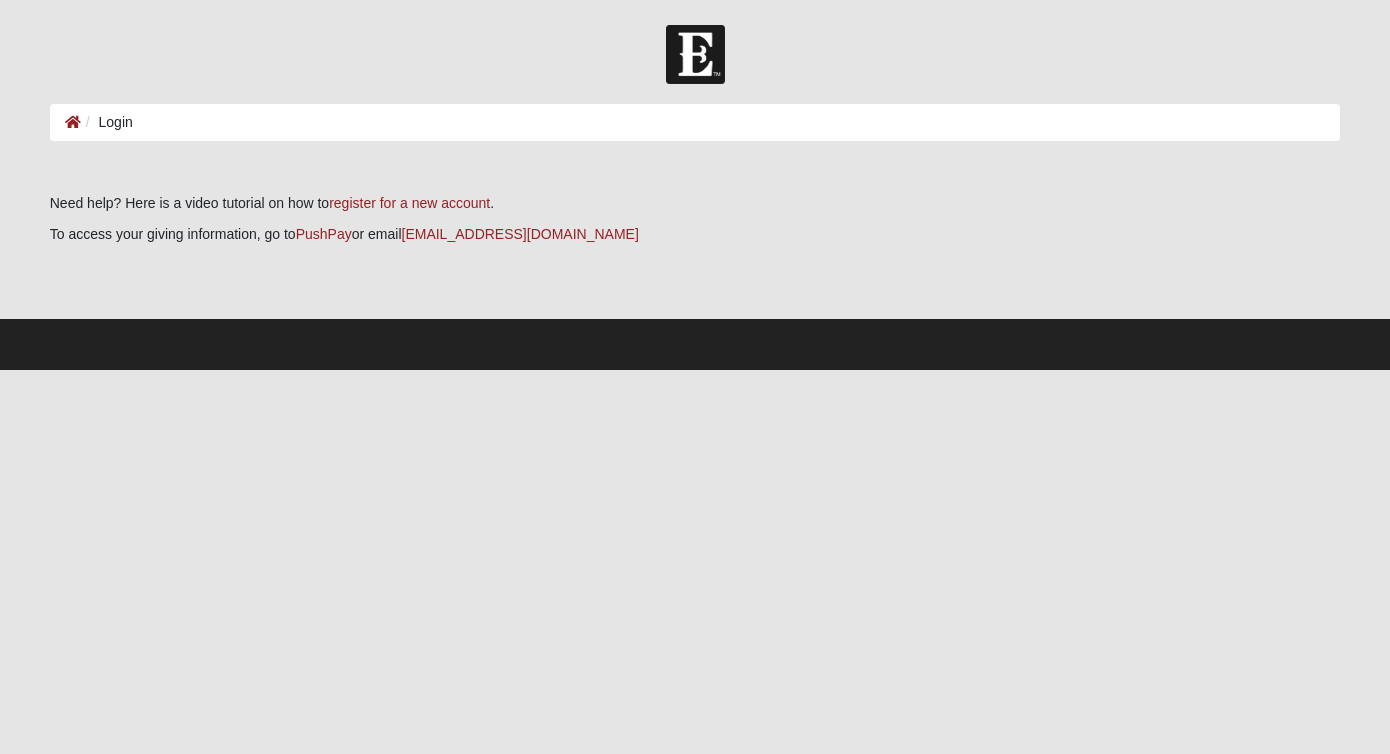 scroll, scrollTop: 0, scrollLeft: 0, axis: both 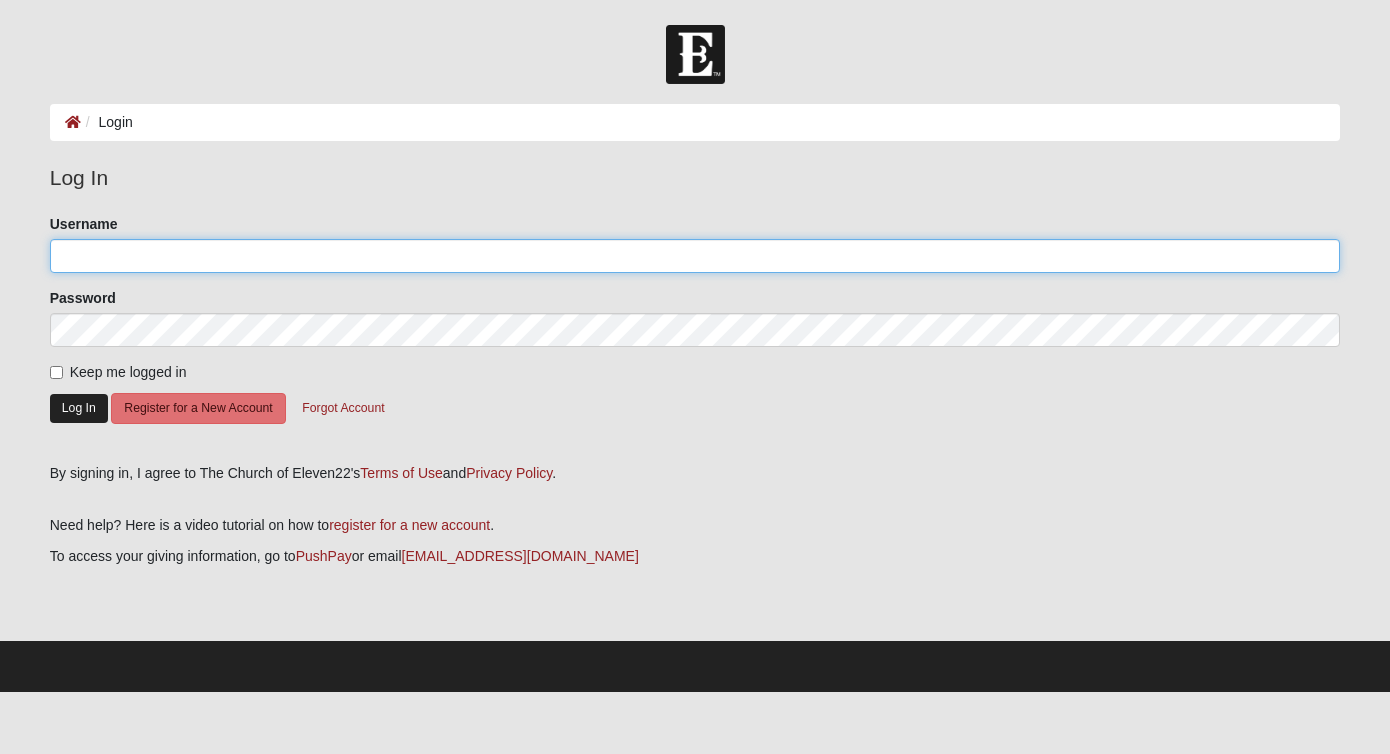 type on "BrandiWebb" 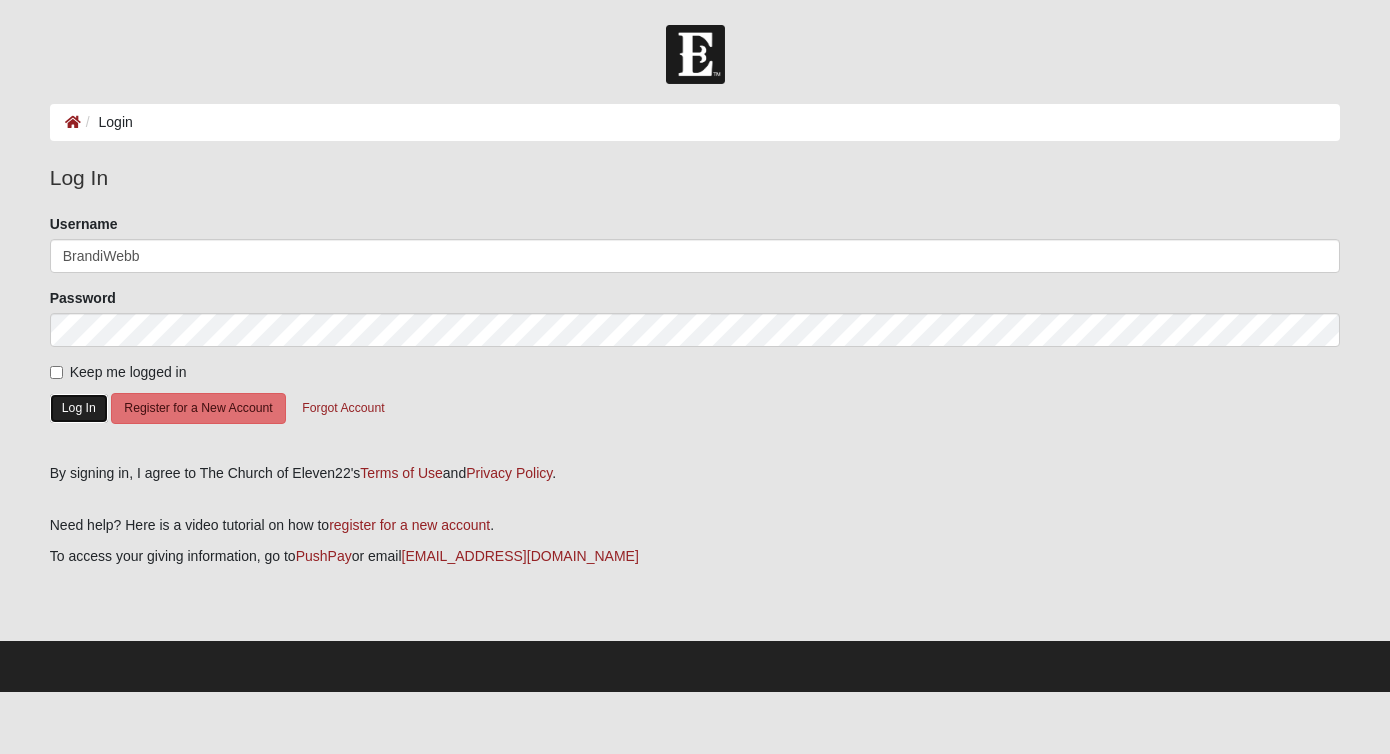 click on "Log In" 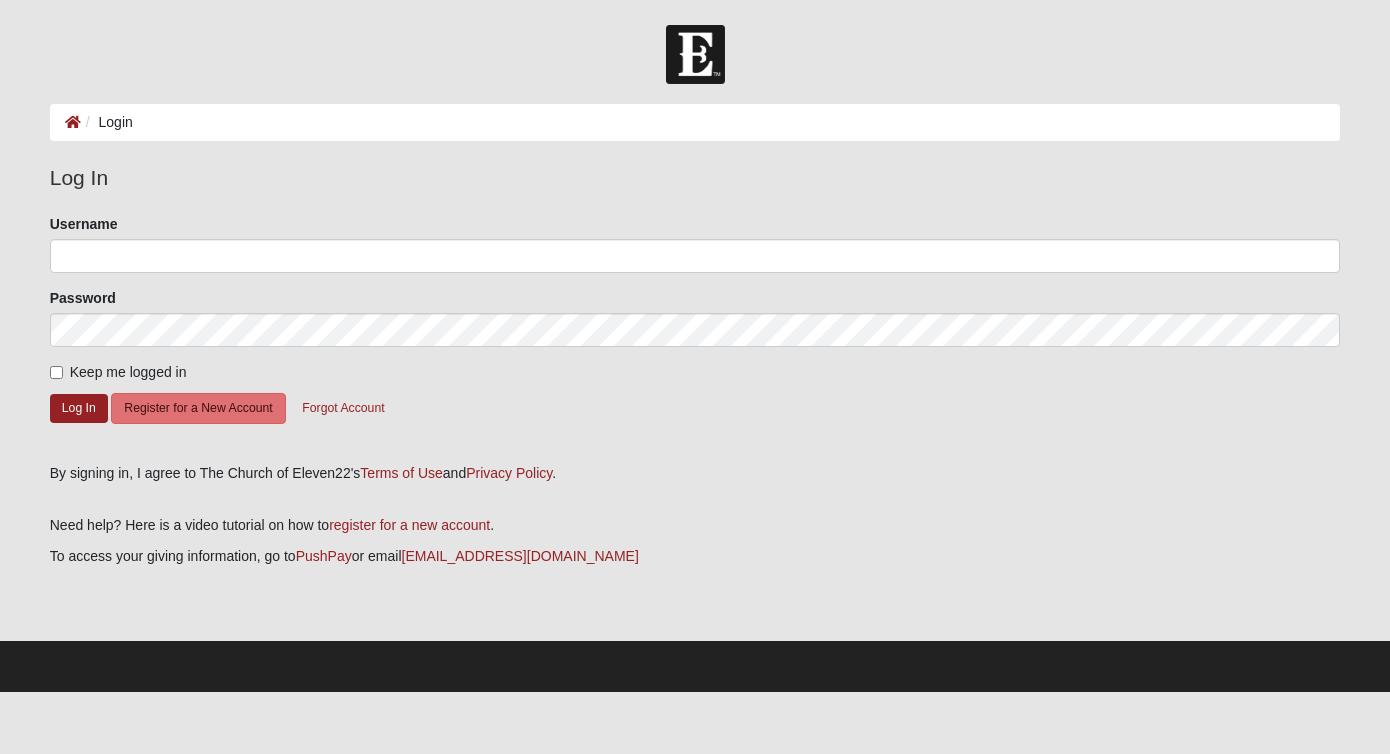 scroll, scrollTop: 0, scrollLeft: 0, axis: both 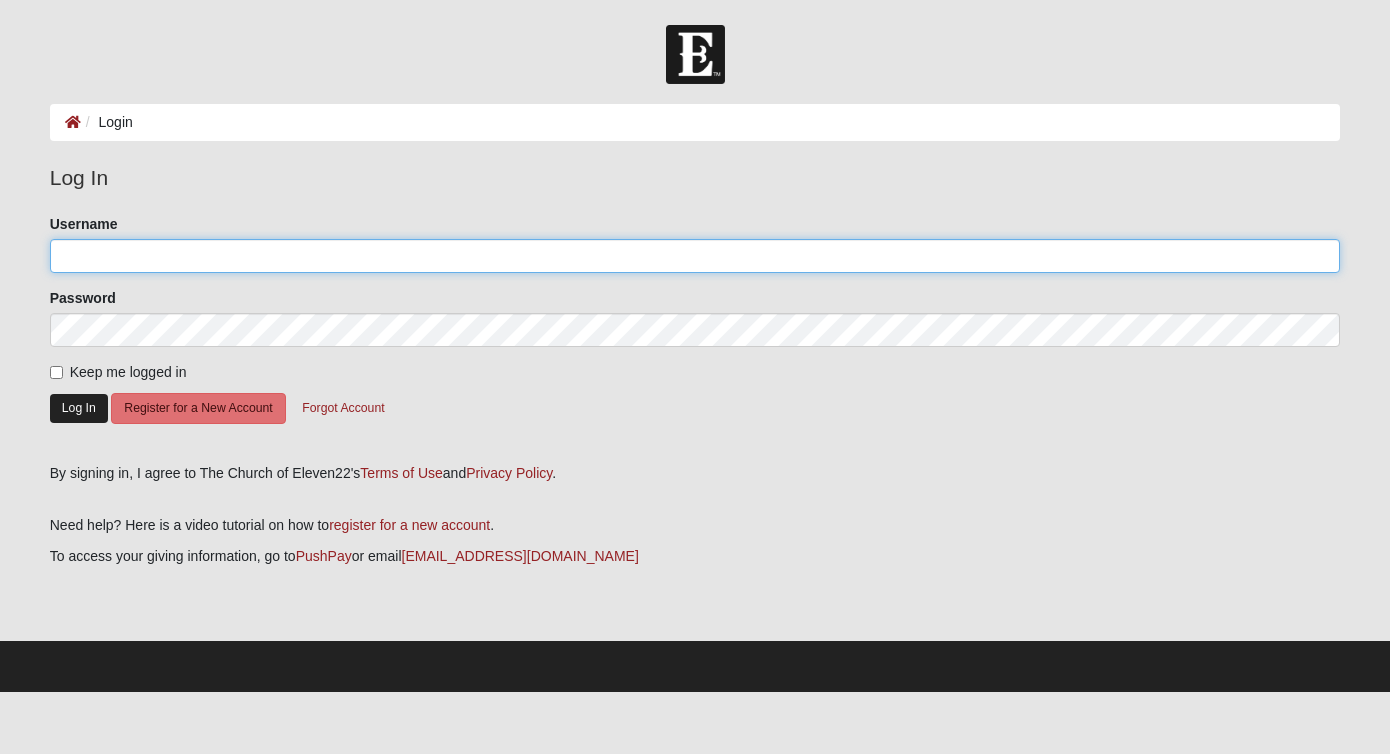 type on "BrandiWebb" 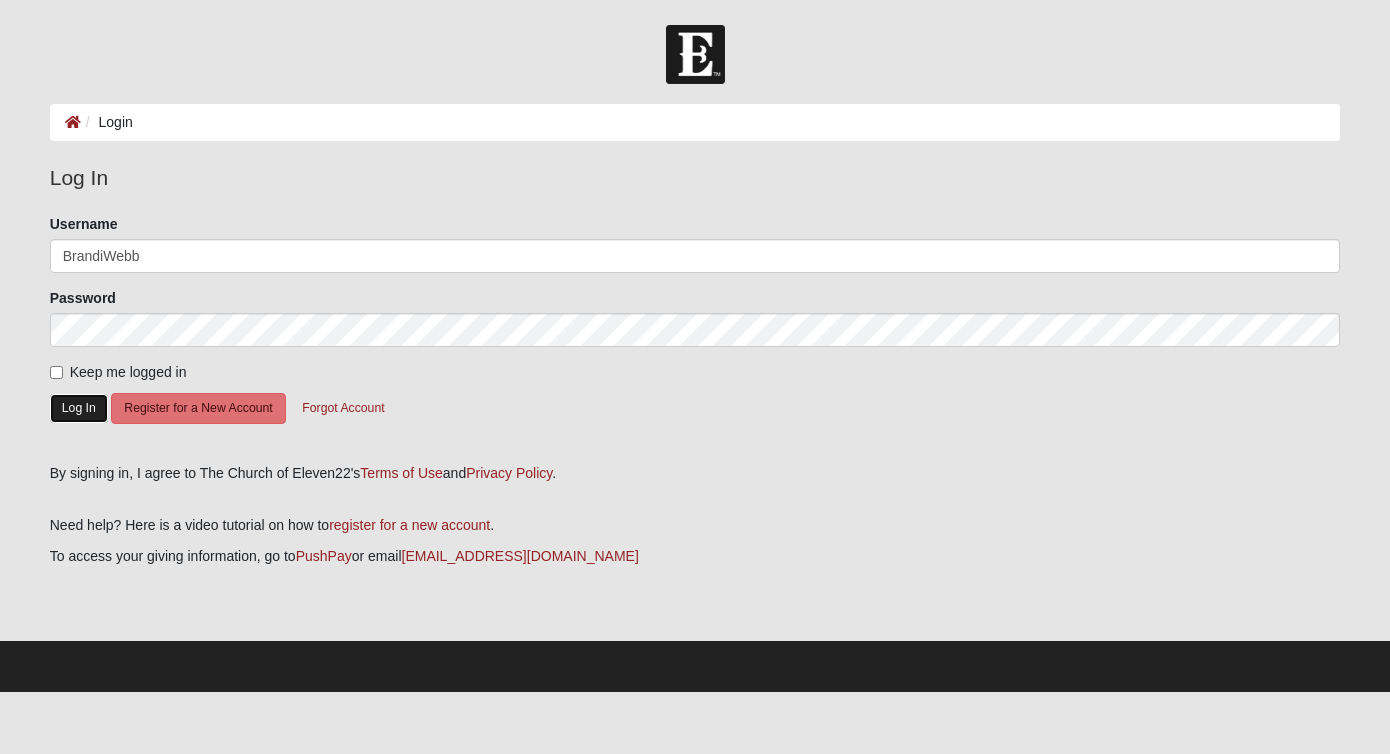 click on "Log In" 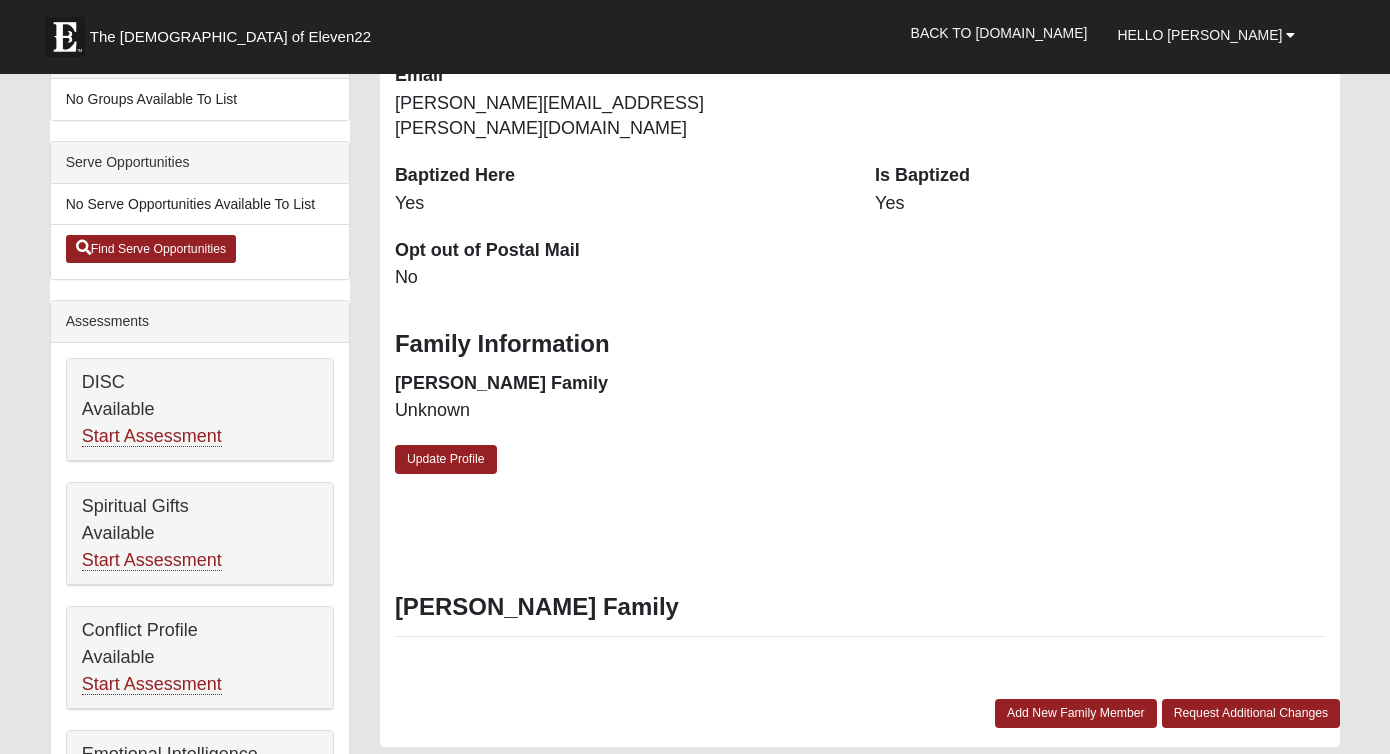 scroll, scrollTop: 508, scrollLeft: 0, axis: vertical 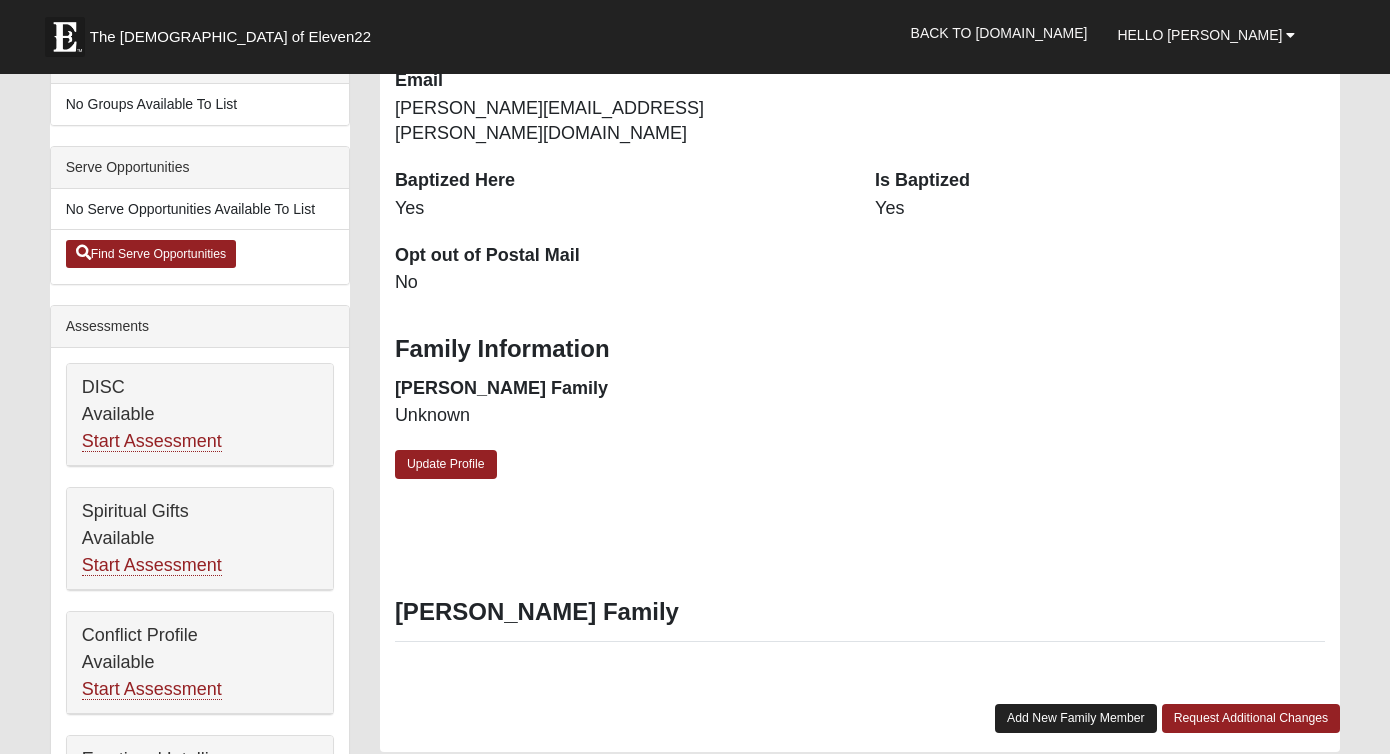 click on "Add New Family Member" at bounding box center [1076, 718] 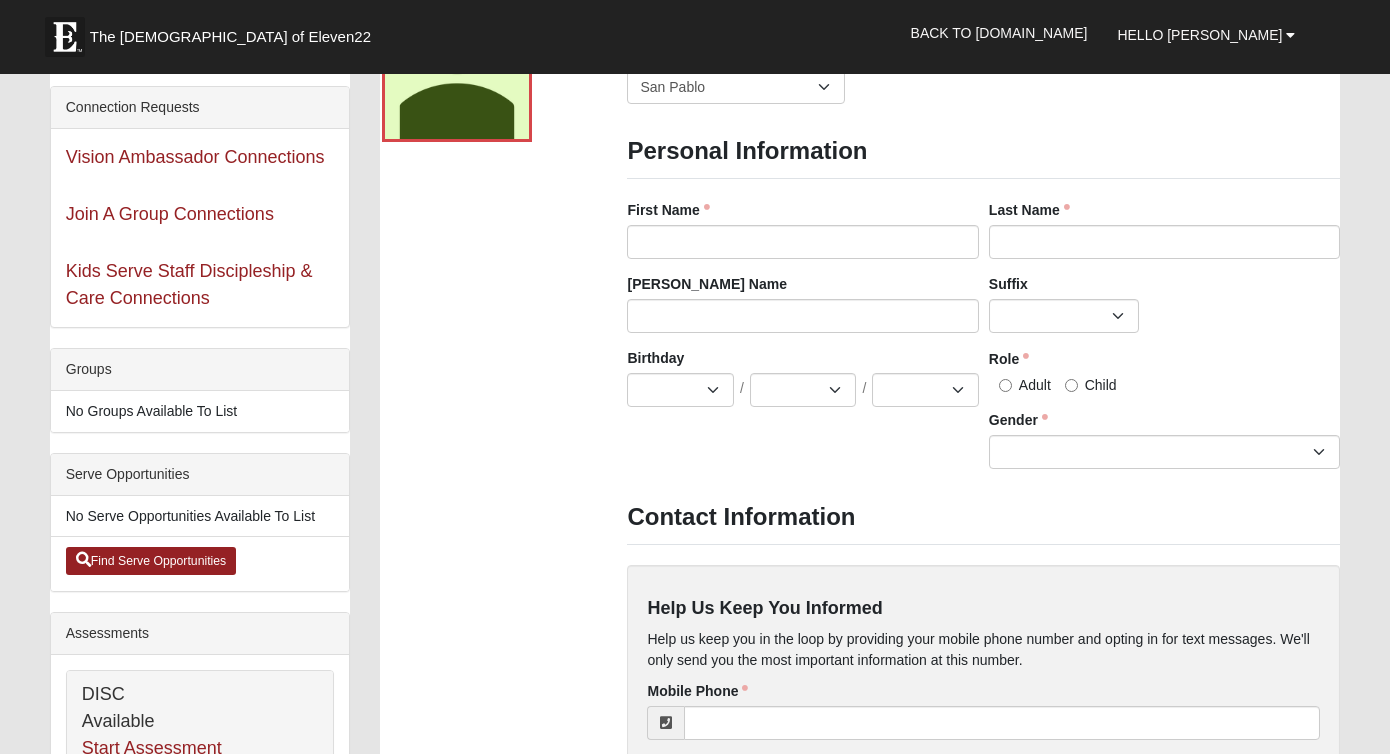 scroll, scrollTop: 0, scrollLeft: 0, axis: both 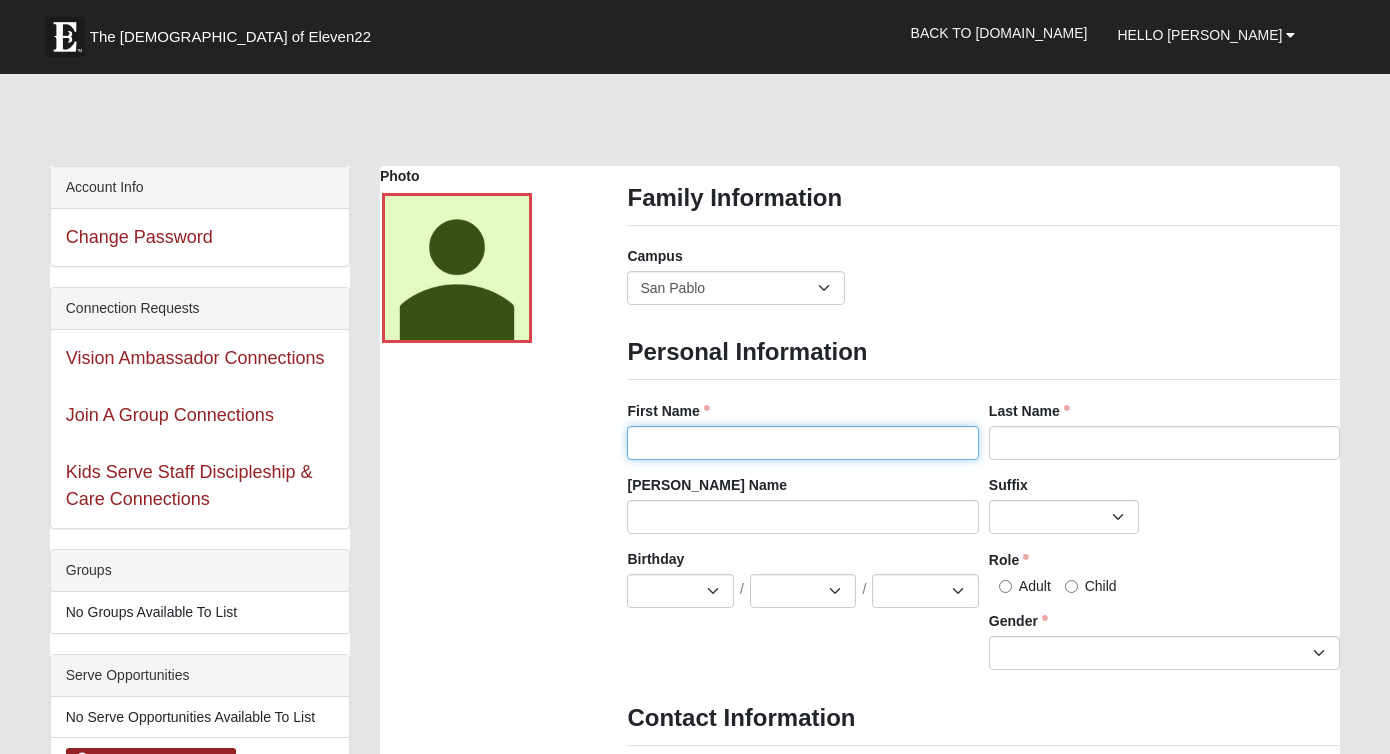 click on "First Name" at bounding box center [802, 443] 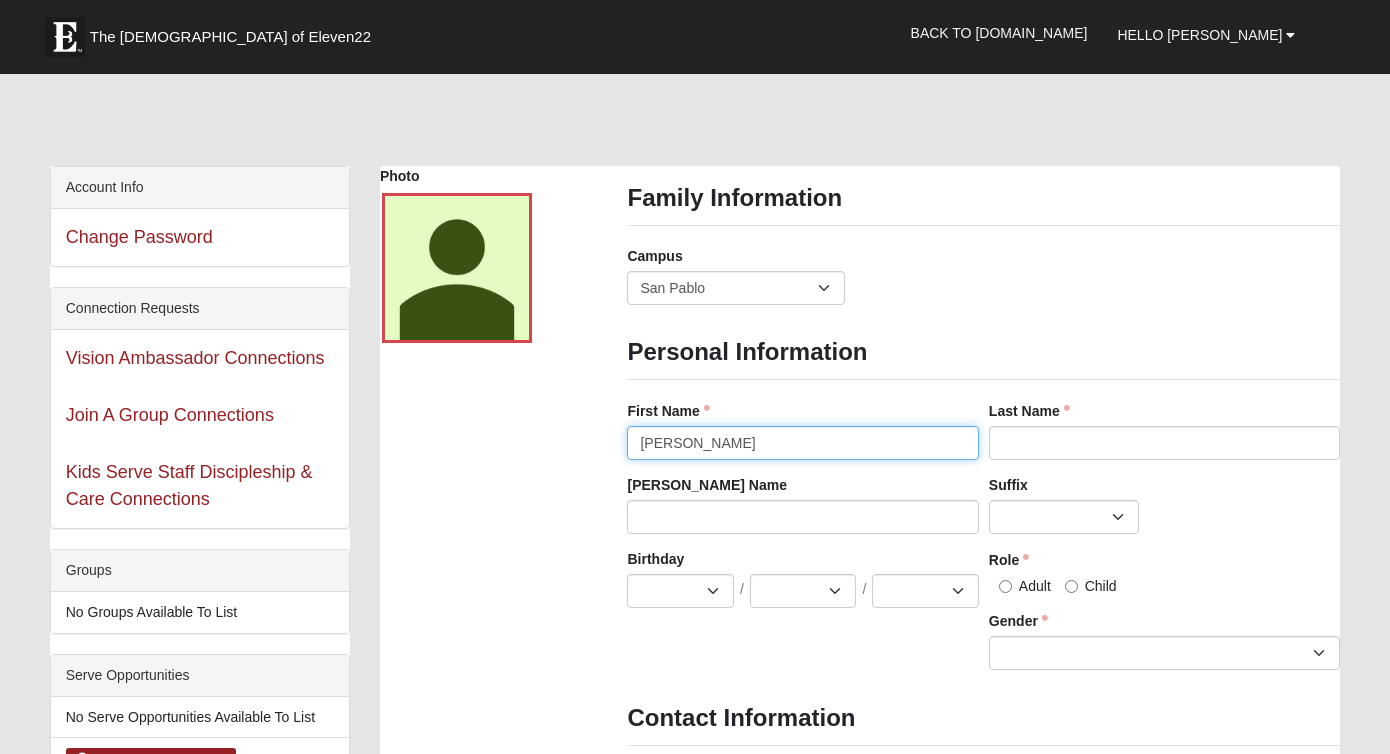 click on "SAm" at bounding box center (802, 443) 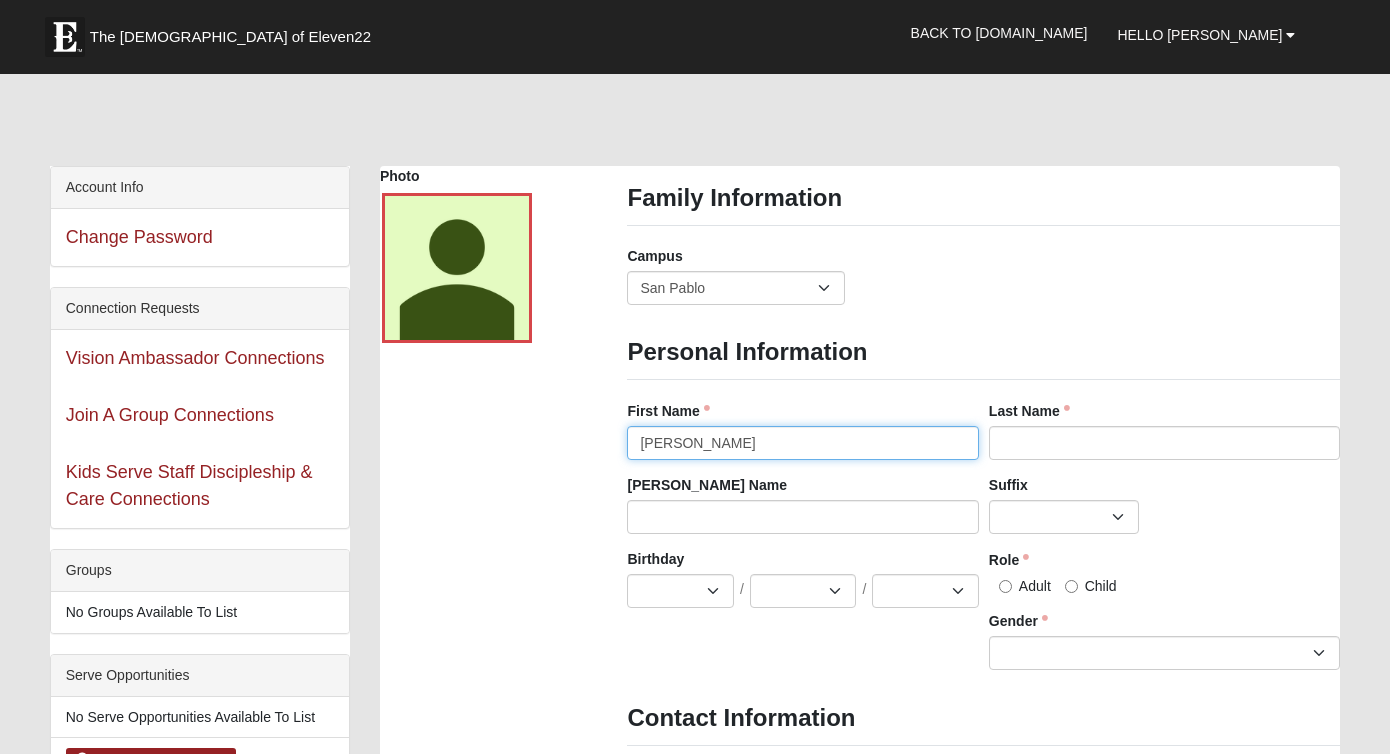 type on "Sam" 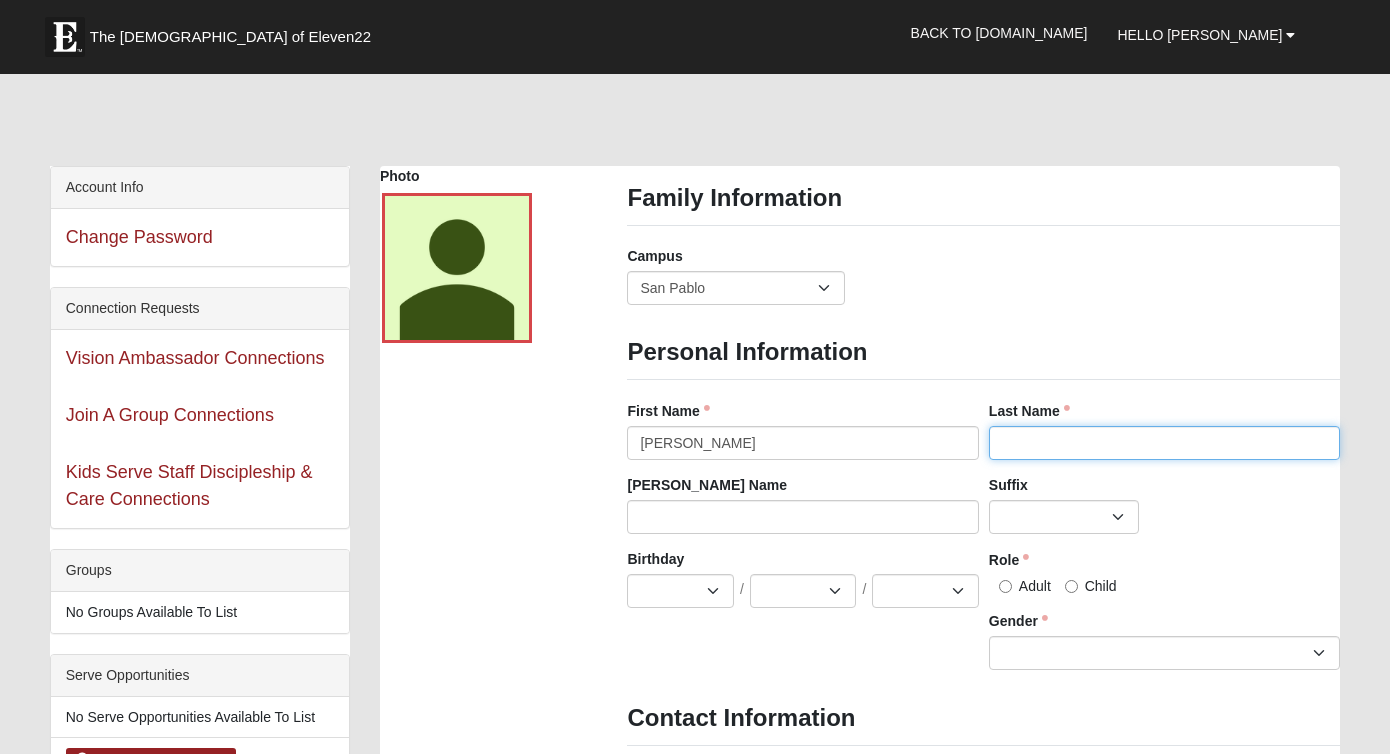 click on "Last Name" at bounding box center (1164, 443) 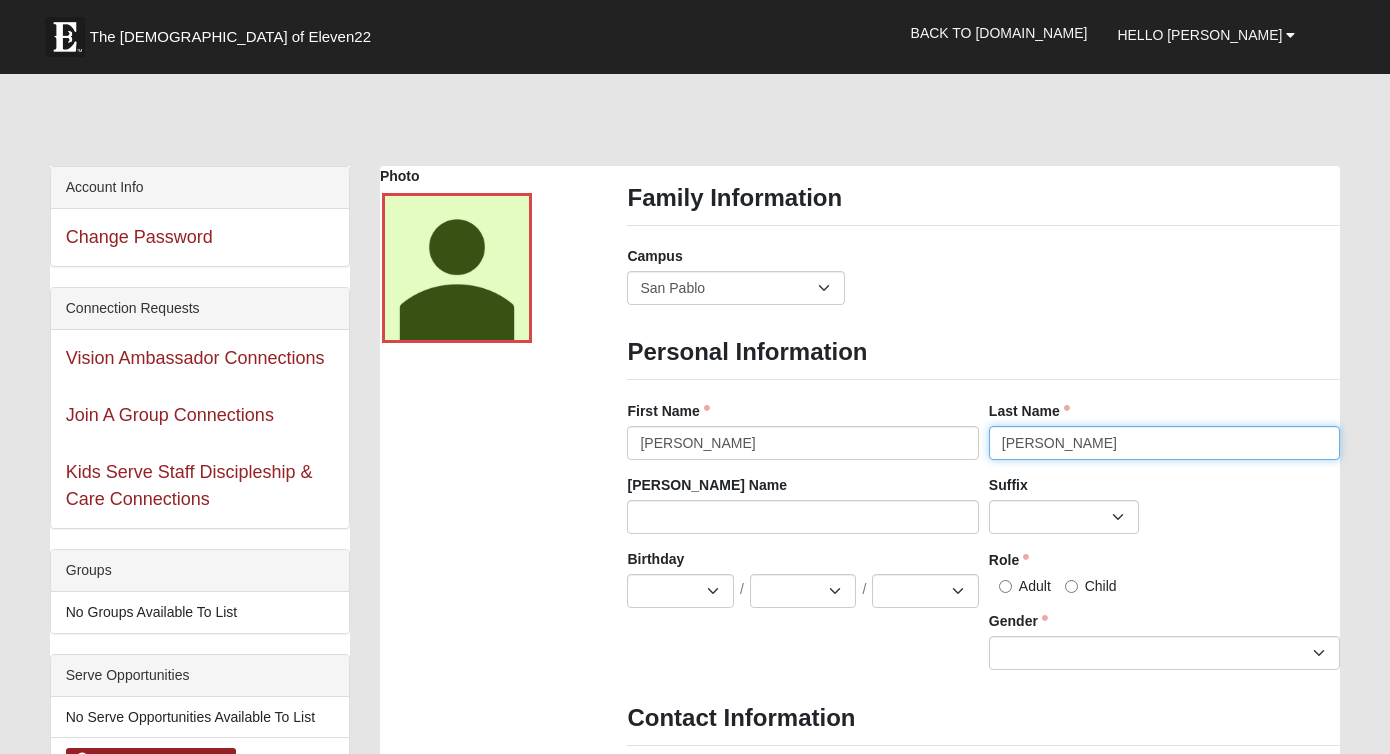 type on "Webb" 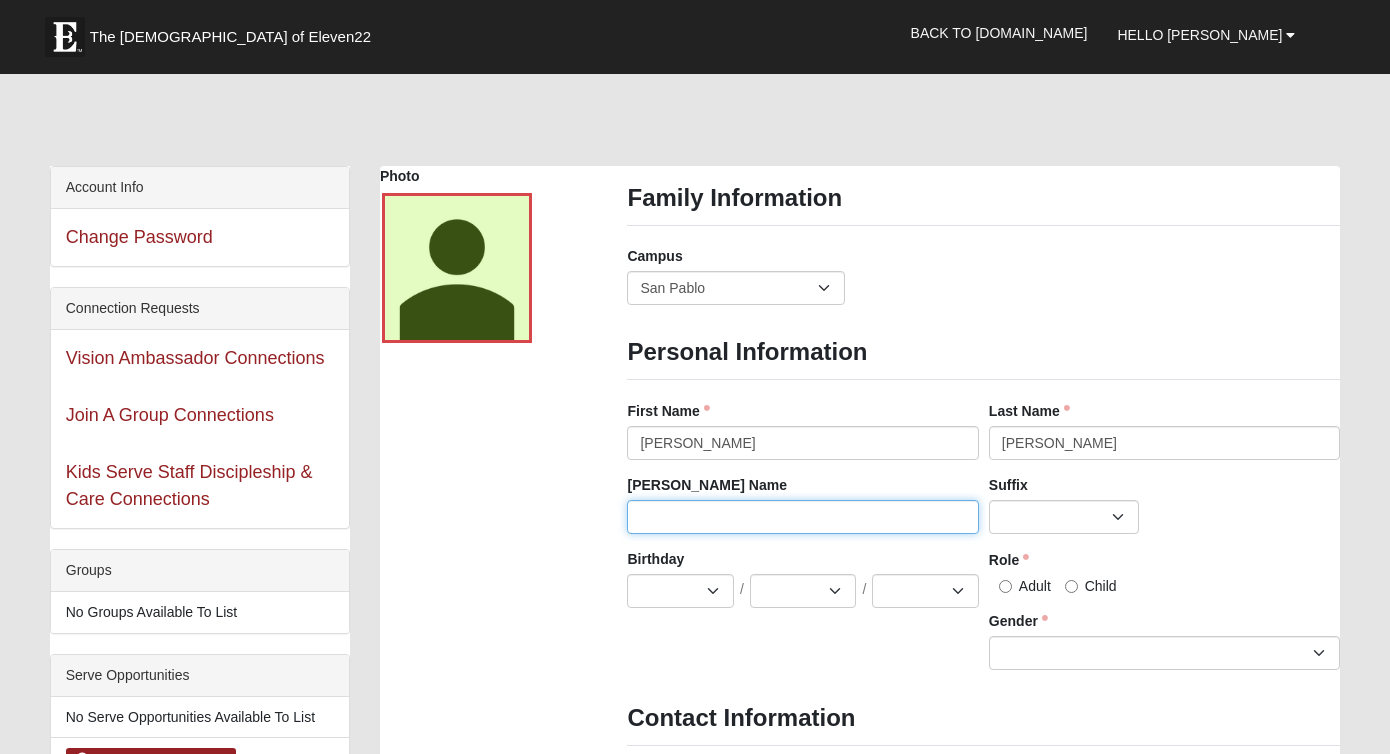 click on "Nick Name" at bounding box center [802, 517] 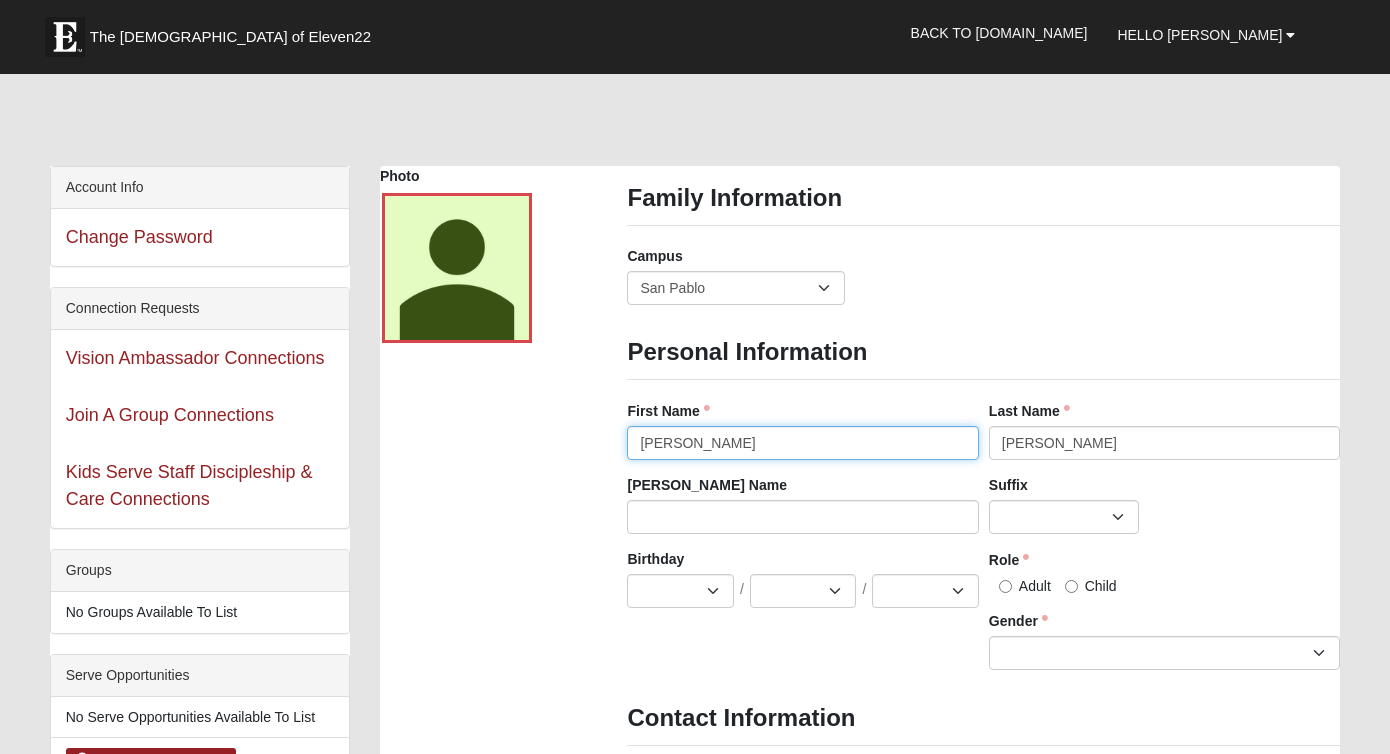 click on "Sam" at bounding box center [802, 443] 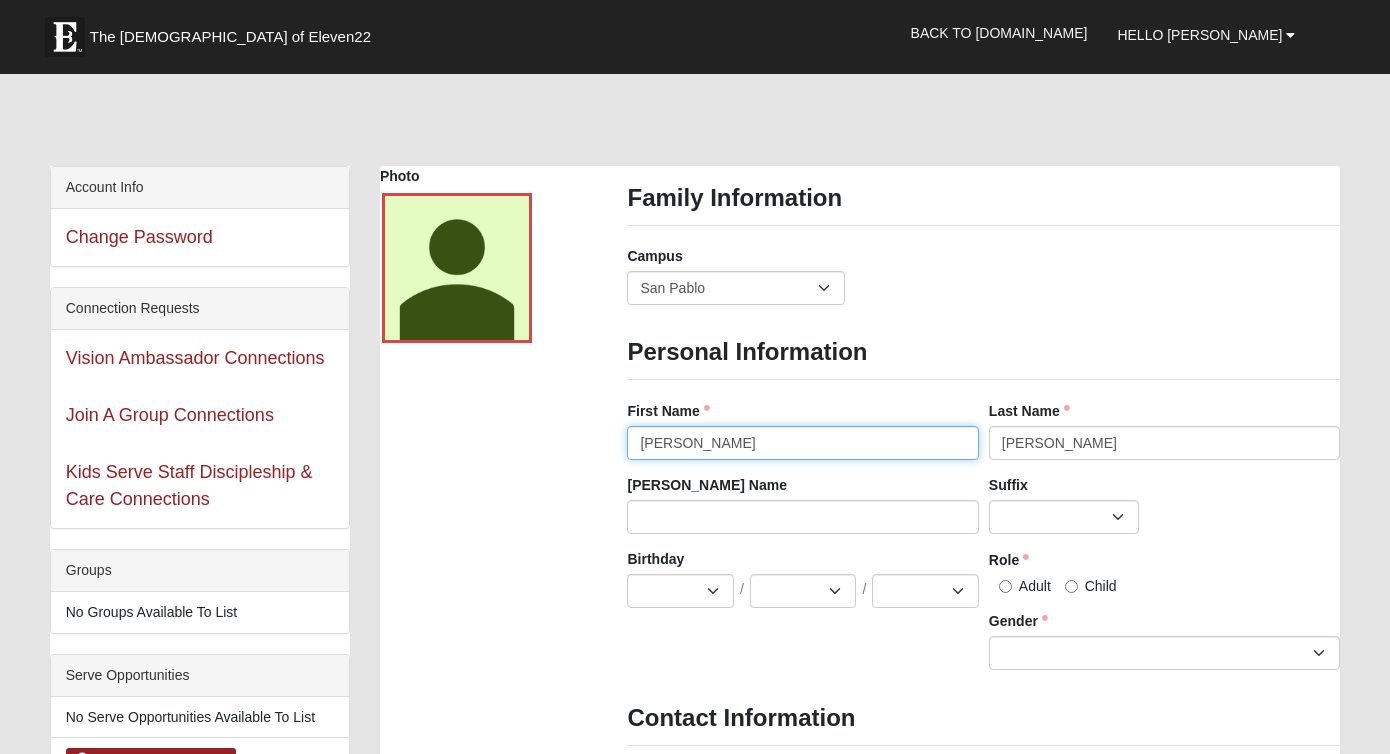 type on "Samuel" 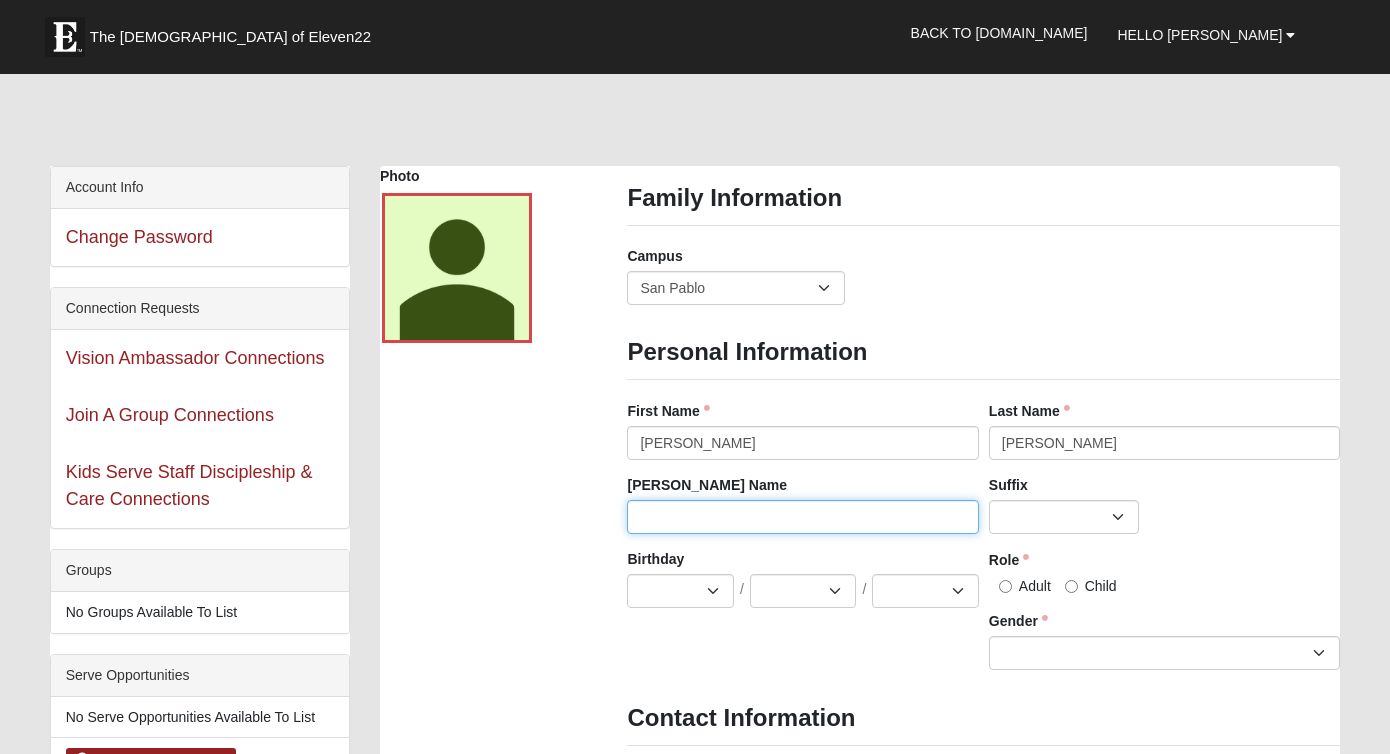 click on "Nick Name" at bounding box center (802, 517) 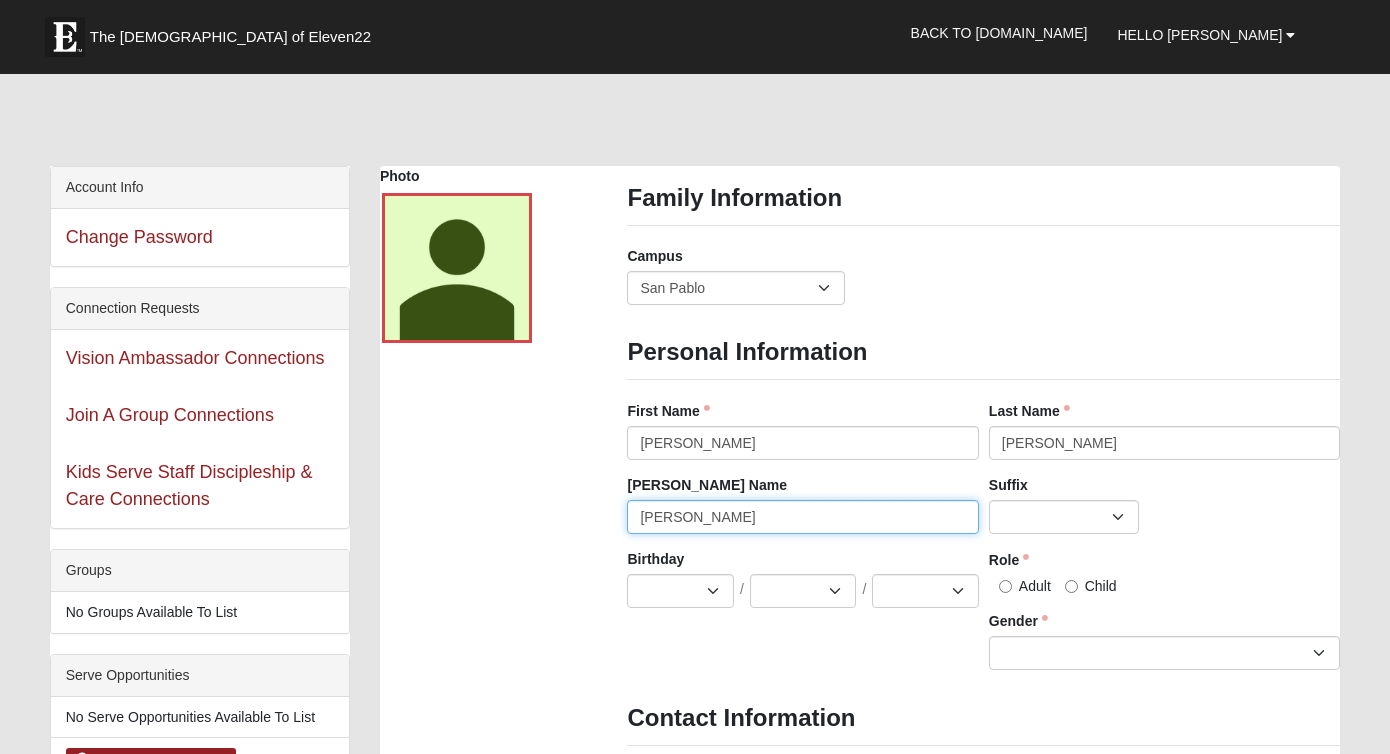 type on "Sam" 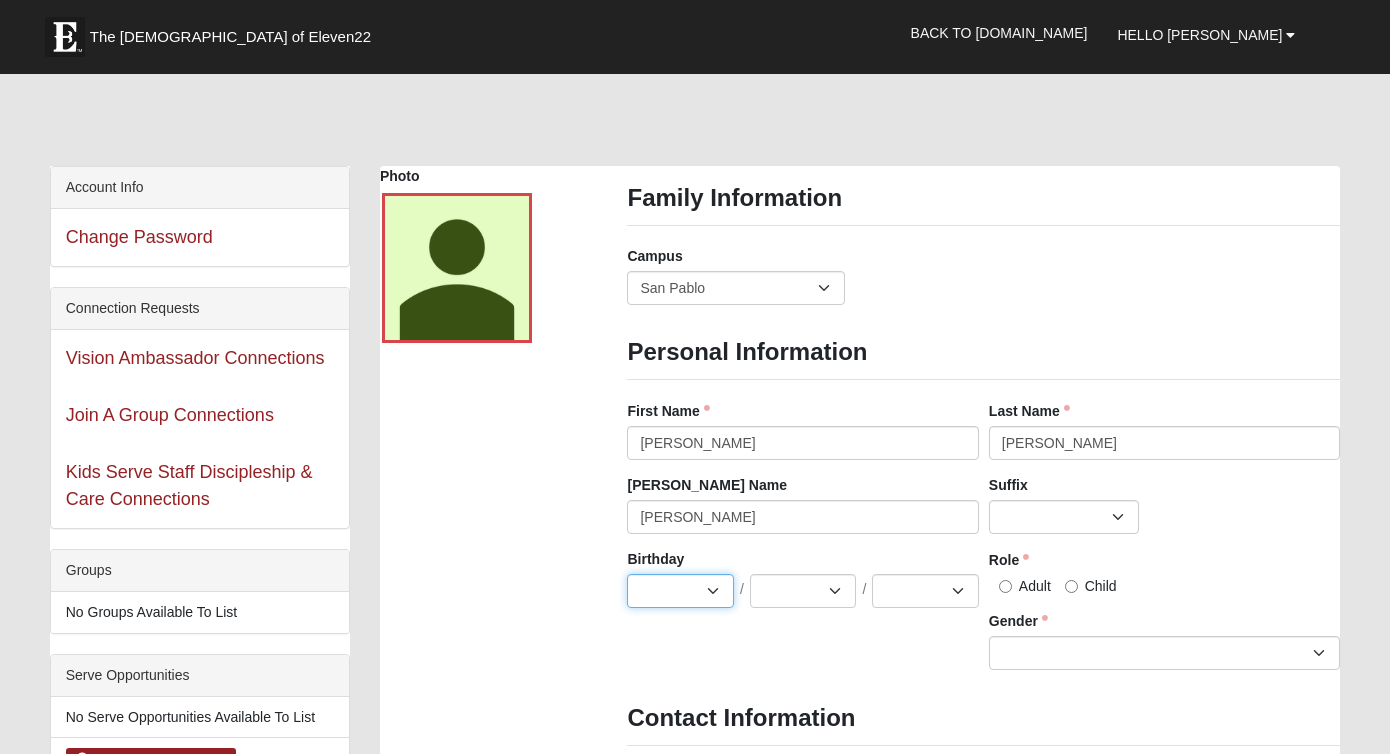 click on "Jan
Feb
Mar
Apr
May
Jun
Jul
Aug
Sep
Oct
Nov
Dec" at bounding box center [680, 591] 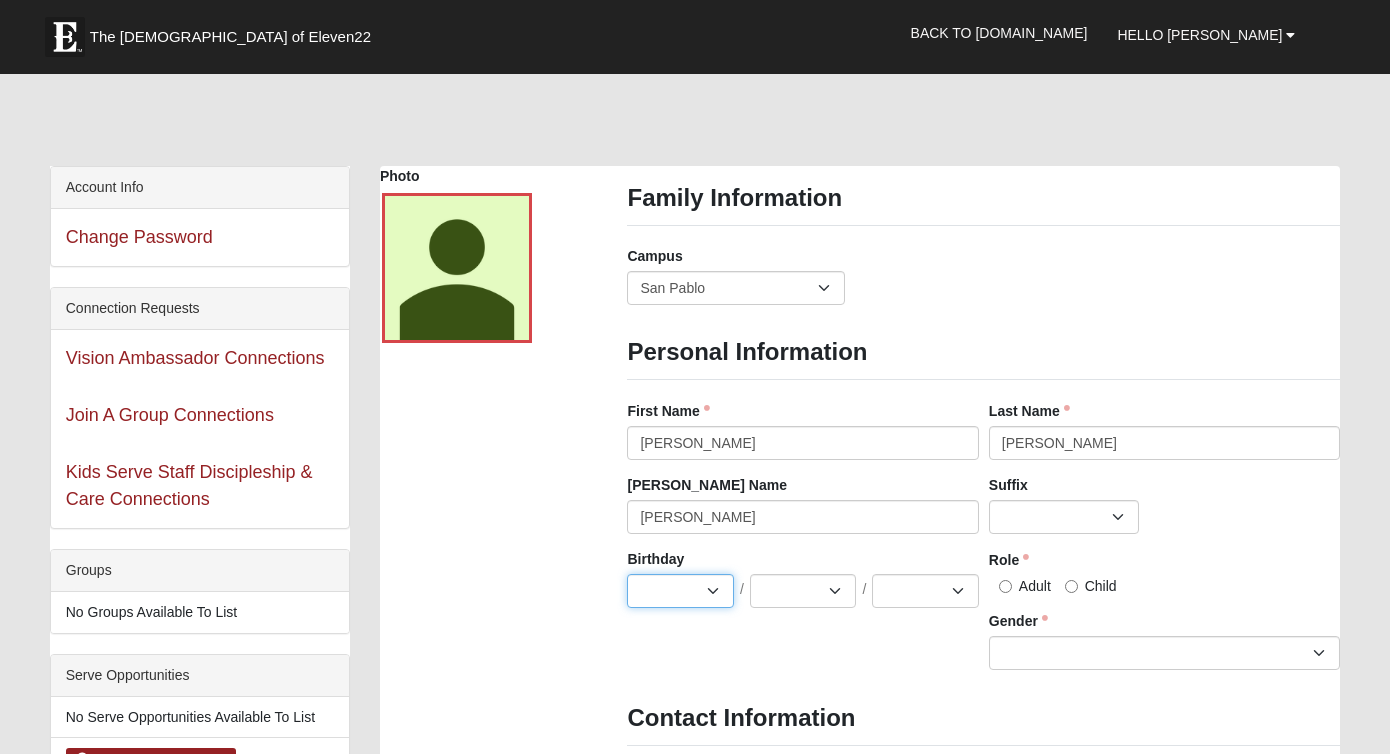 select on "2" 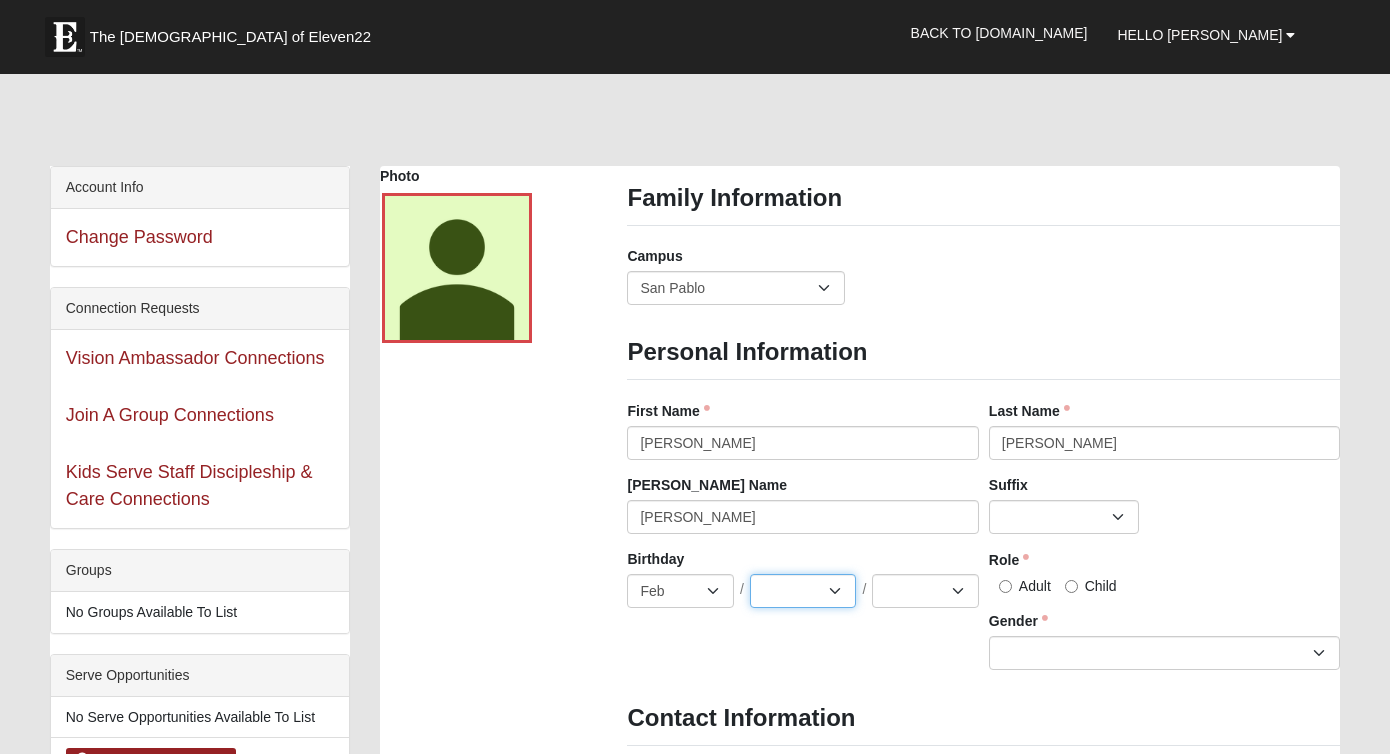 click on "1
2
3
4
5
6
7
8
9
10
11
12
13
14
15
16
17
18
19
20
21
22
23
24
25
26
27
28
29
30
31" at bounding box center (803, 591) 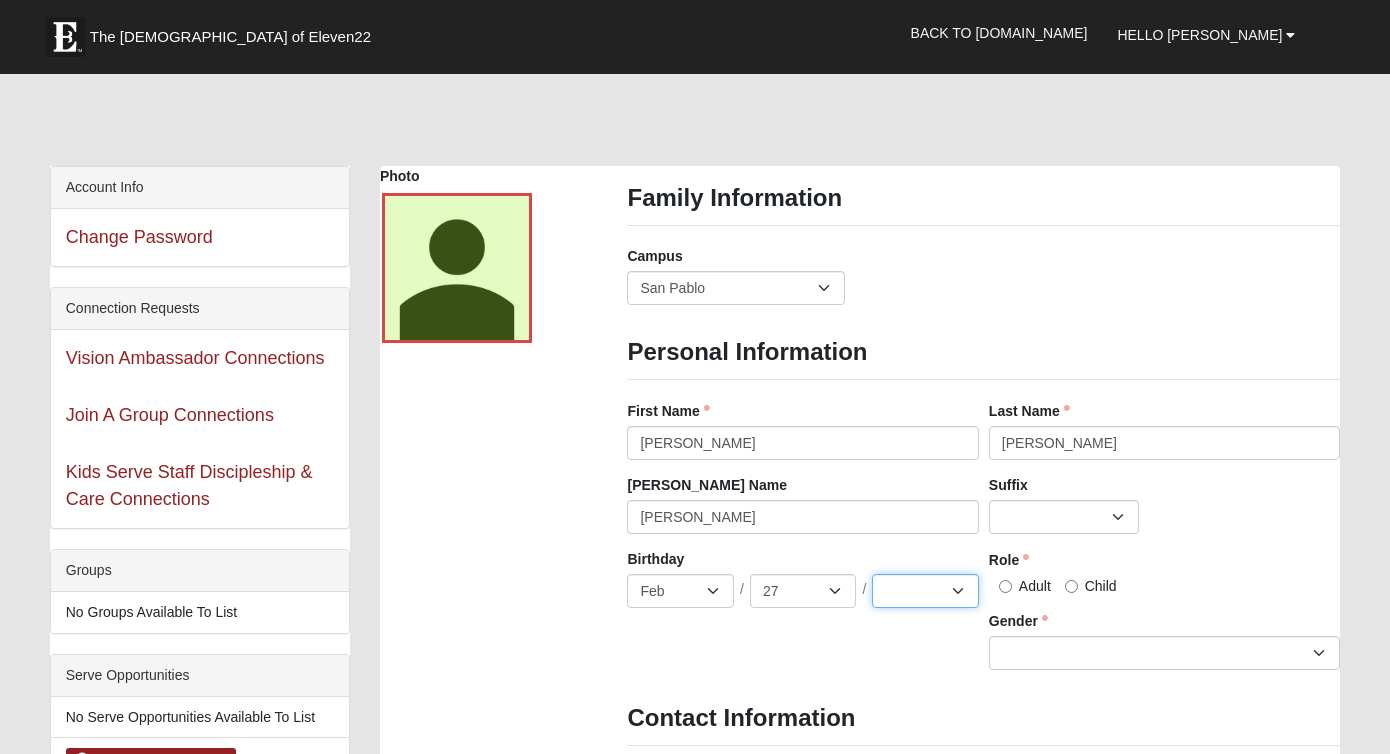 click on "2025
2024
2023
2022
2021
2020
2019
2018
2017
2016
2015
2014
2013
2012
2011
2010
2009
2008
2007
2006
2005
2004
2003
2002
2001
2000
1999
1998
1997
1996
1995
1994
1993
1992
1991
1990
1989
1988
1987
1986
1985
1984
1983
1982
1981
1980
1979
1978
1977
1976
1975
1974
1973
1972
1971
1970
1969
1968
1967
1966
1965
1964
1963
1962
1961
1960
1959
1958
1957
1956
1955
1954
1953
1952
1951
1950
1949
1948
1947
1946
1945
1944
1943
1942" at bounding box center [925, 591] 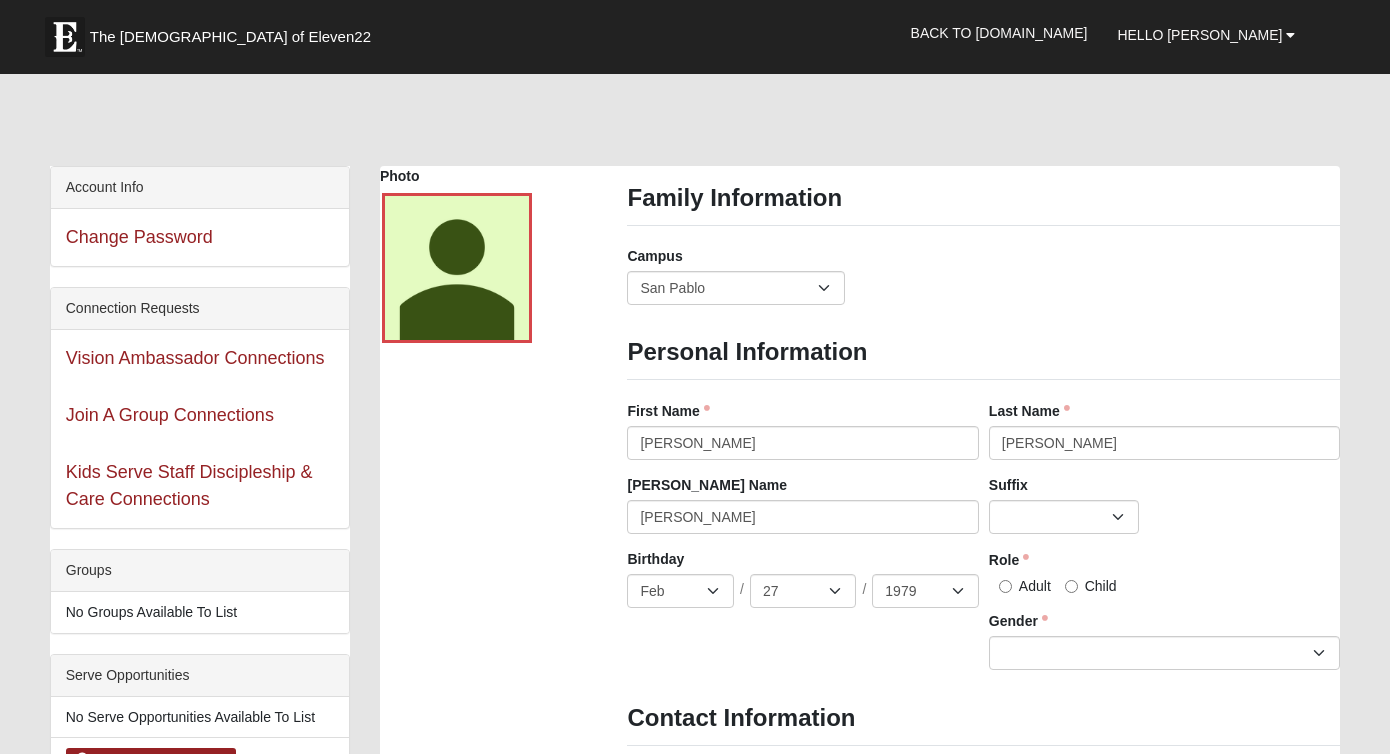 click on "Adult" at bounding box center [1035, 586] 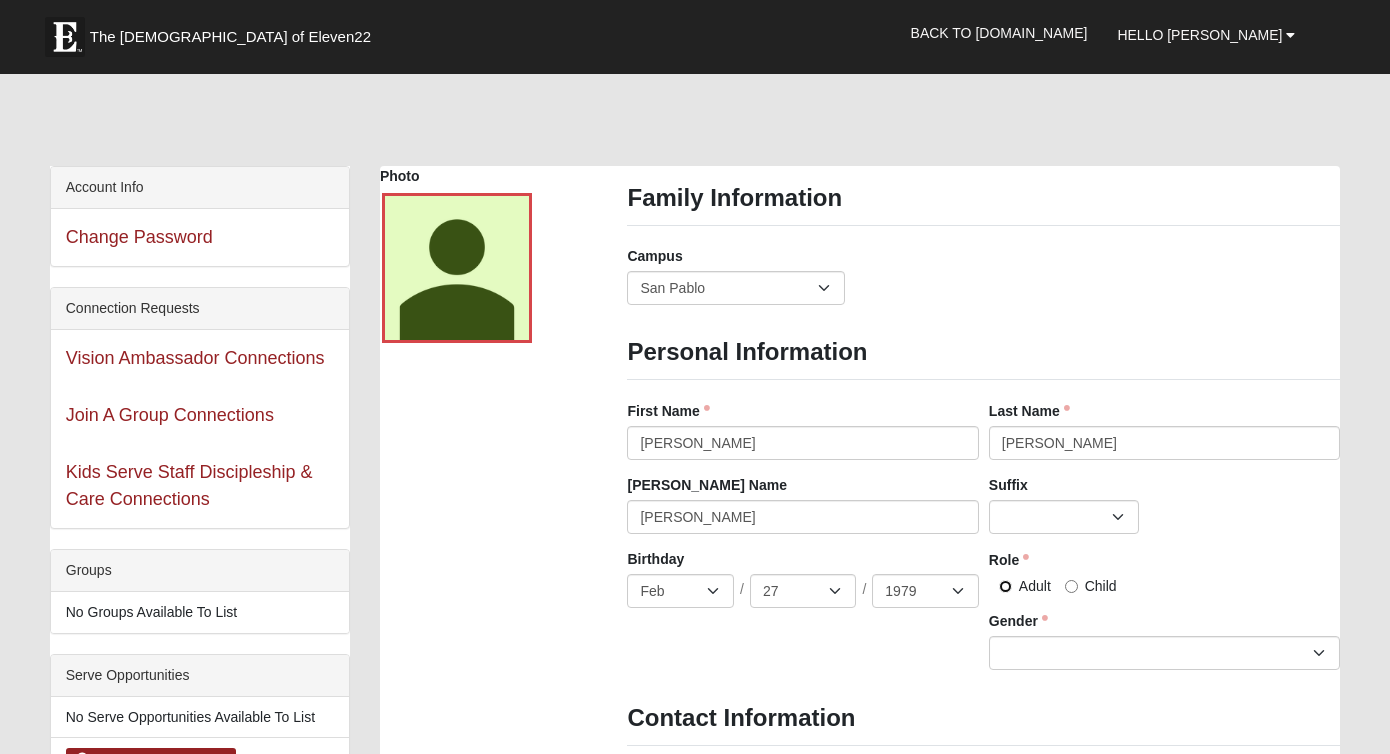 click on "Adult" at bounding box center (1005, 586) 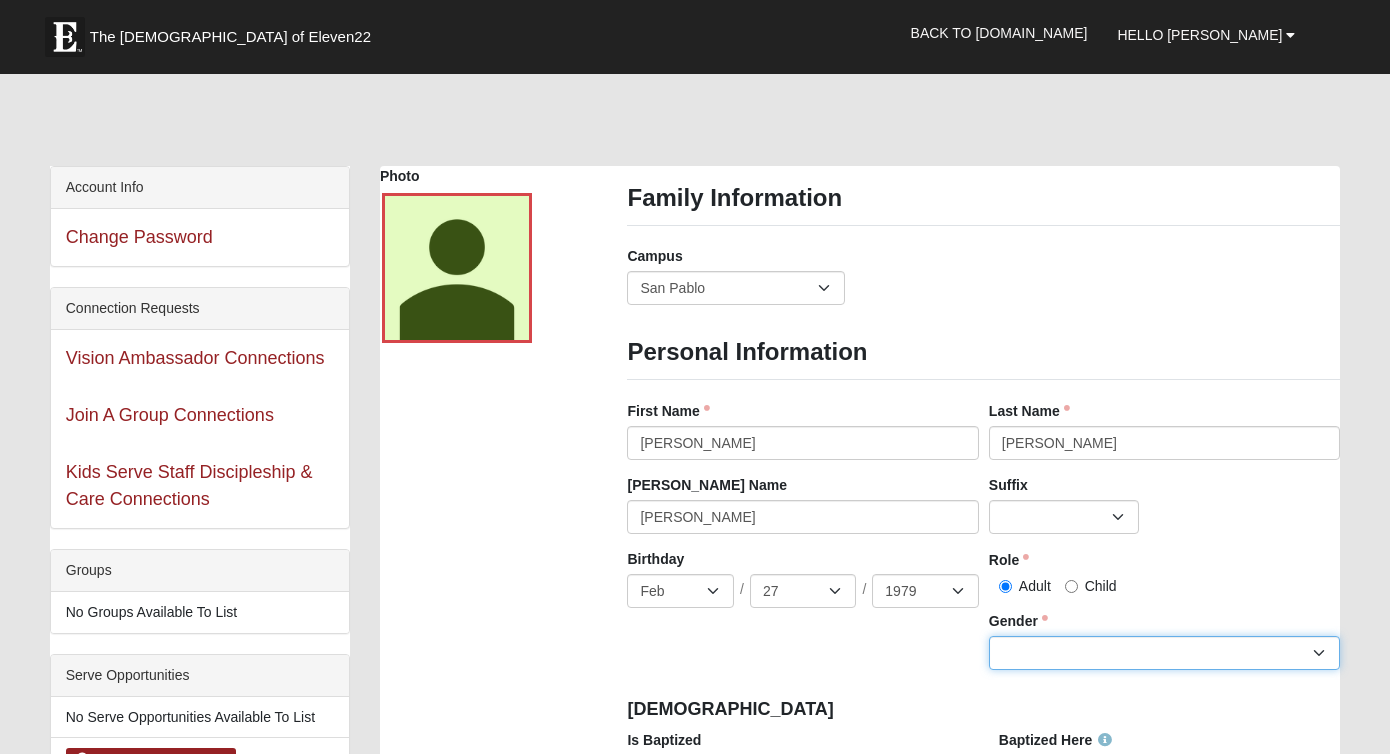 click on "Male
Female" at bounding box center [1164, 653] 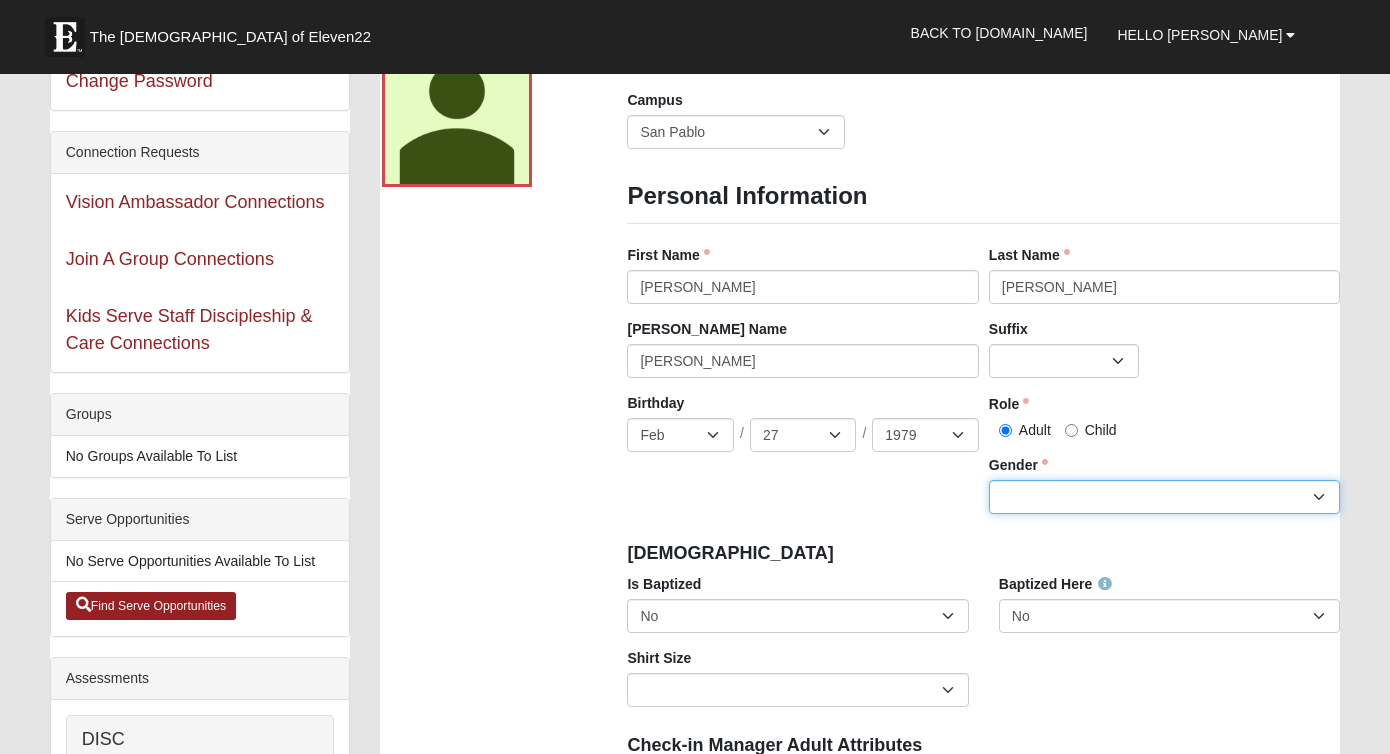 scroll, scrollTop: 238, scrollLeft: 0, axis: vertical 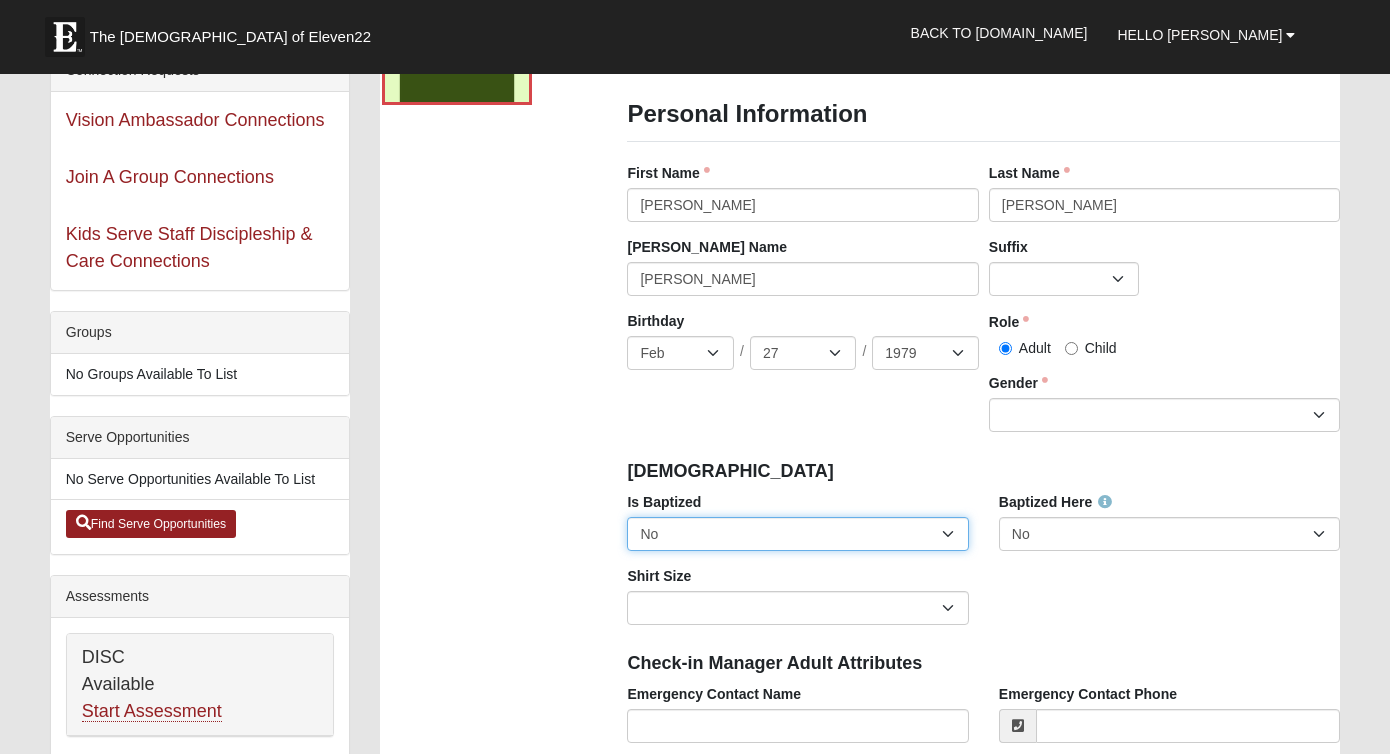click on "No
Yes" at bounding box center [797, 534] 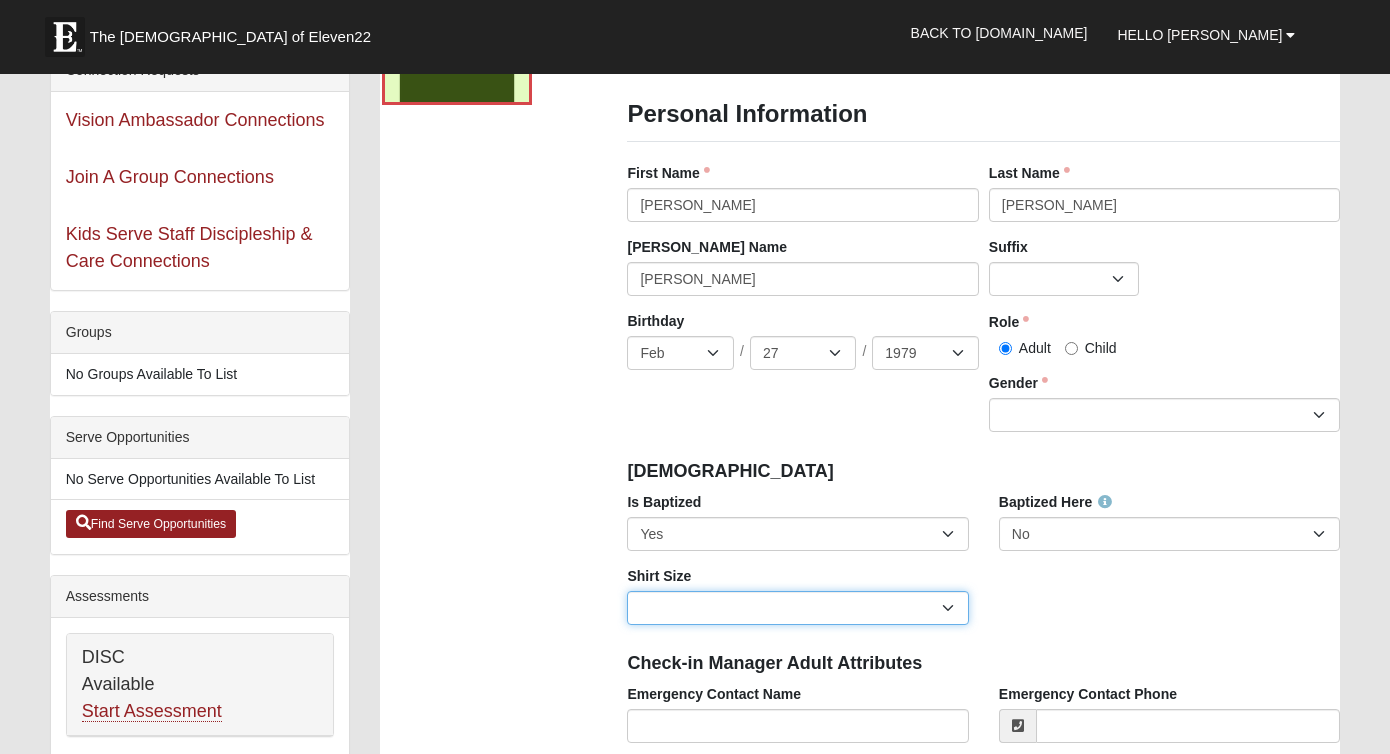 click on "Adult Small
Adult Medium
Adult Large
Adult XL
Adult XXL
Adult 3XL
Adult 4XL
Youth Small
Youth Medium
Youth Large" at bounding box center [797, 608] 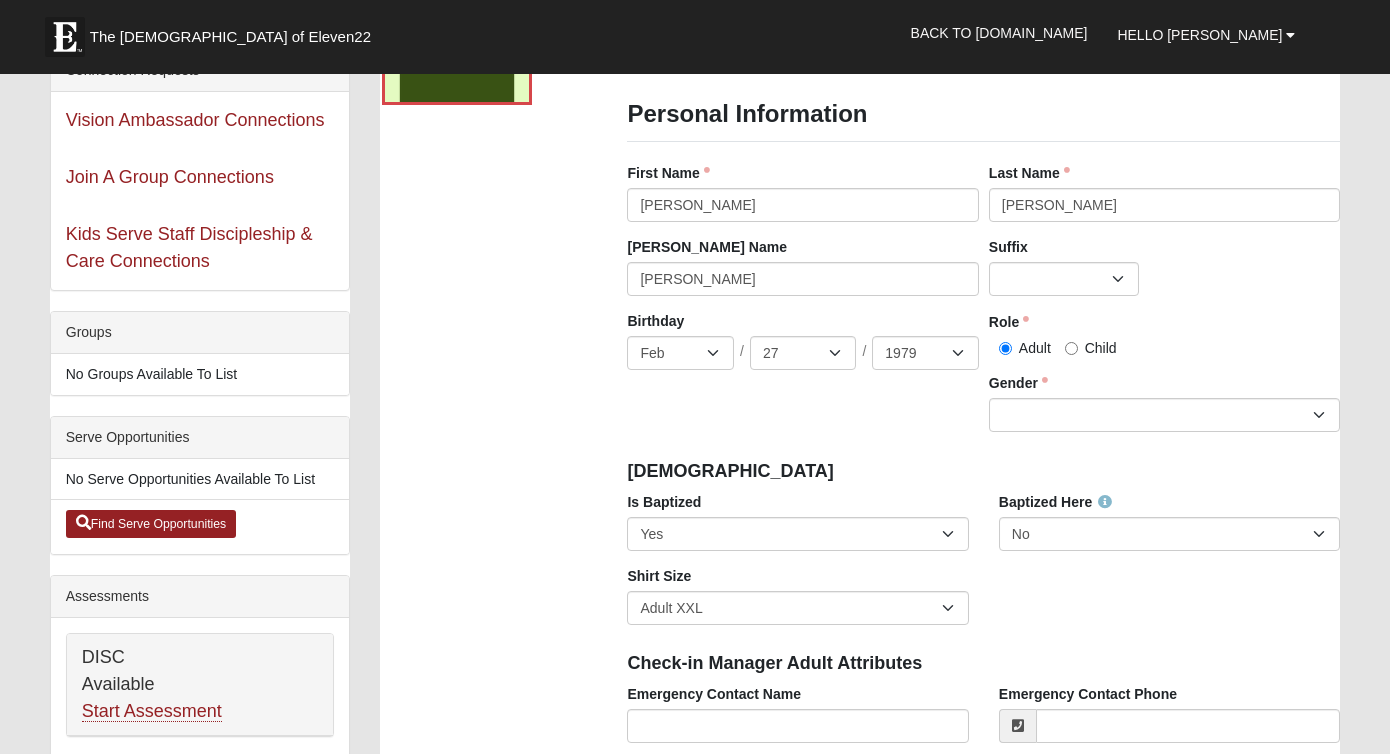 click on "Is Baptized
No
Yes
Baptized Here
No
Yes
Shirt Size
Adult Small
Adult Medium
Adult Large
Adult XL
Adult XXL
Adult 3XL
Adult 4XL
Youth Small
Youth Medium
Youth Large" at bounding box center (983, 566) 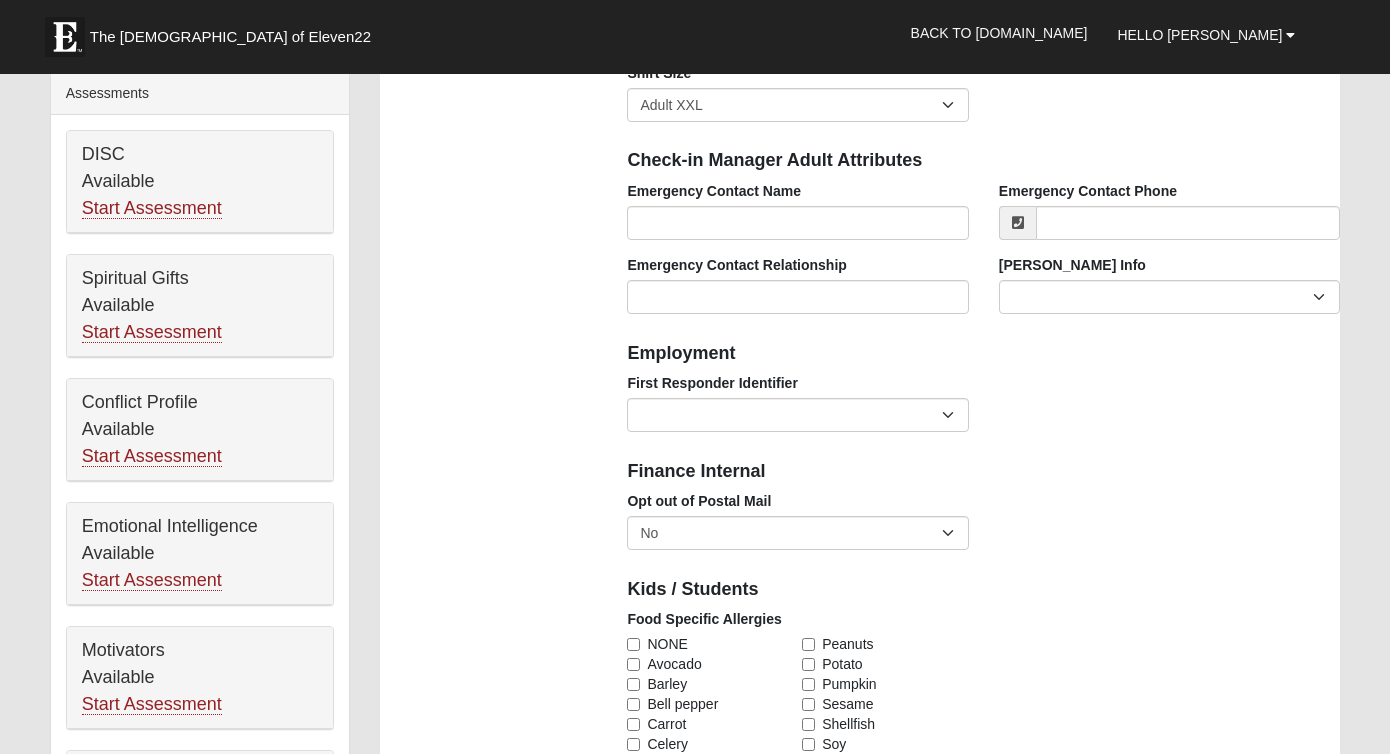 scroll, scrollTop: 736, scrollLeft: 0, axis: vertical 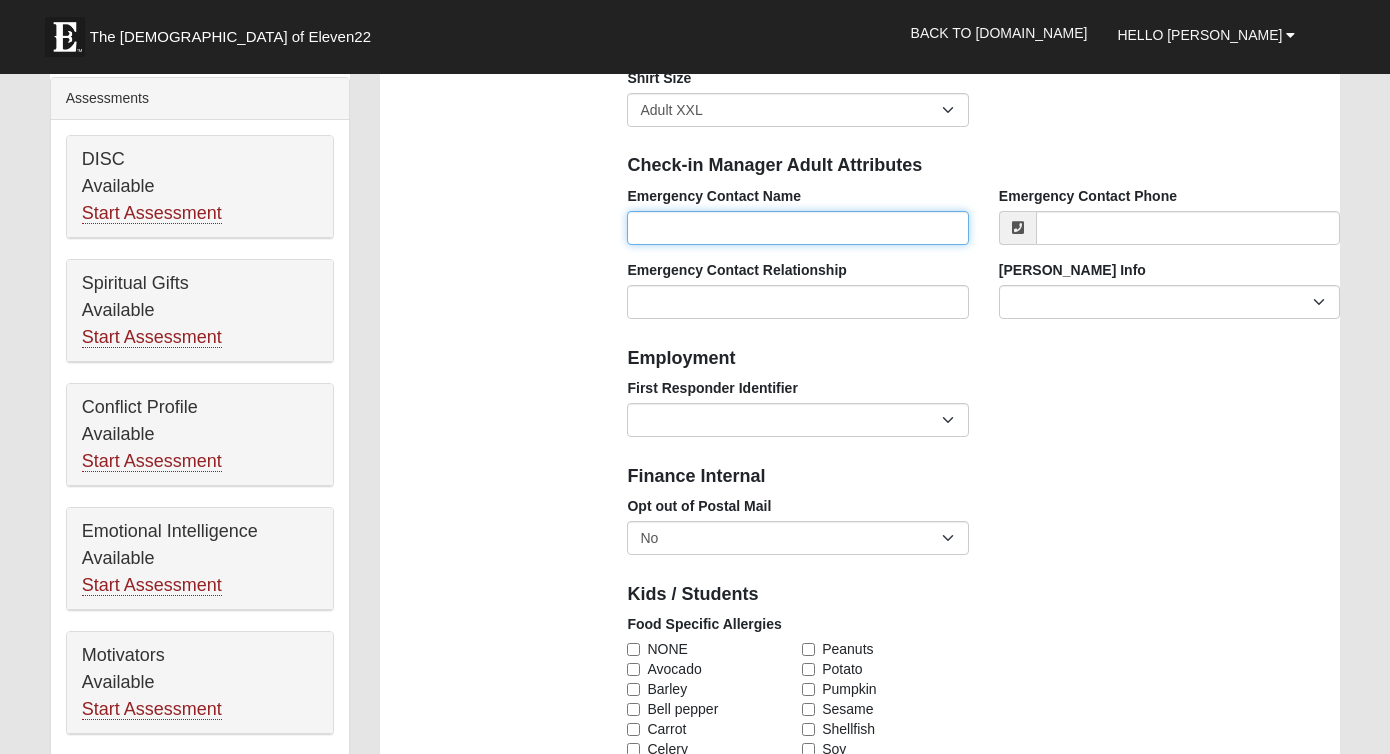 click on "Emergency Contact Name" at bounding box center [797, 228] 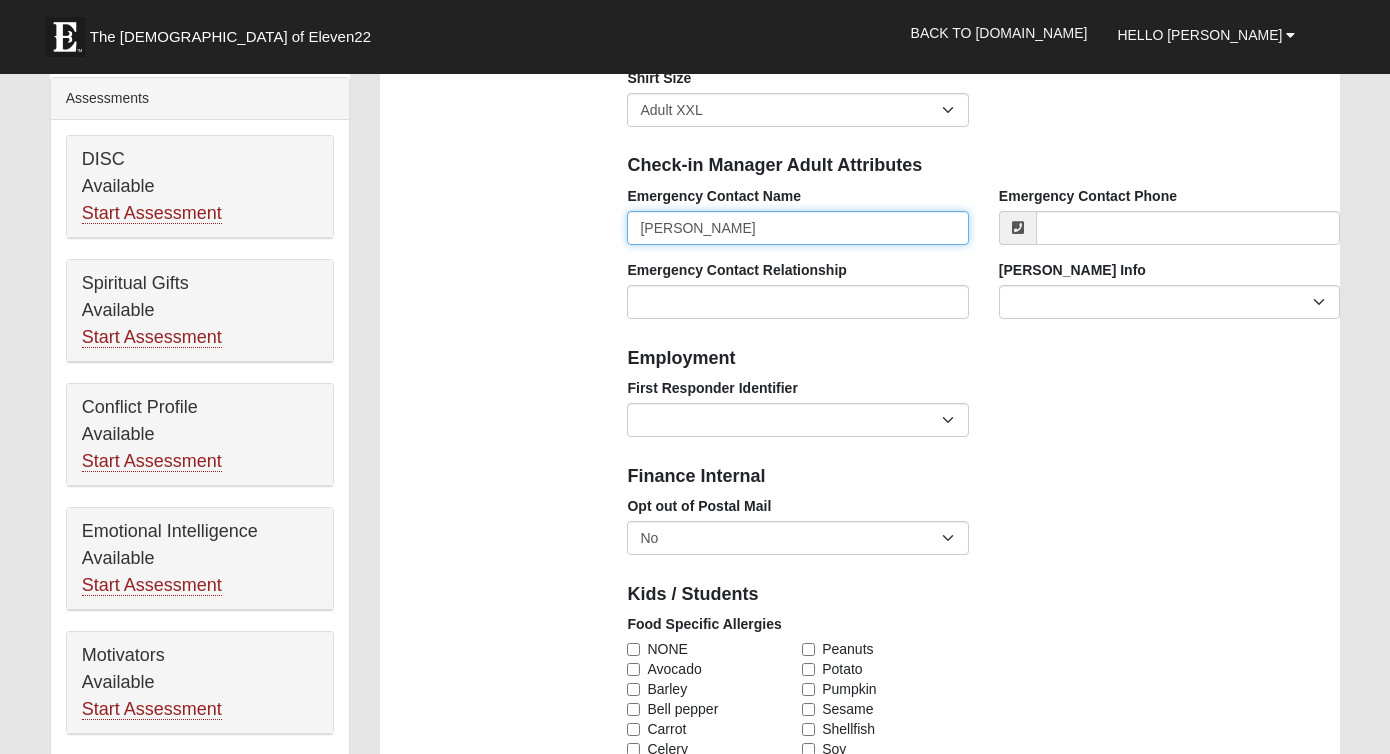 type on "[PERSON_NAME]" 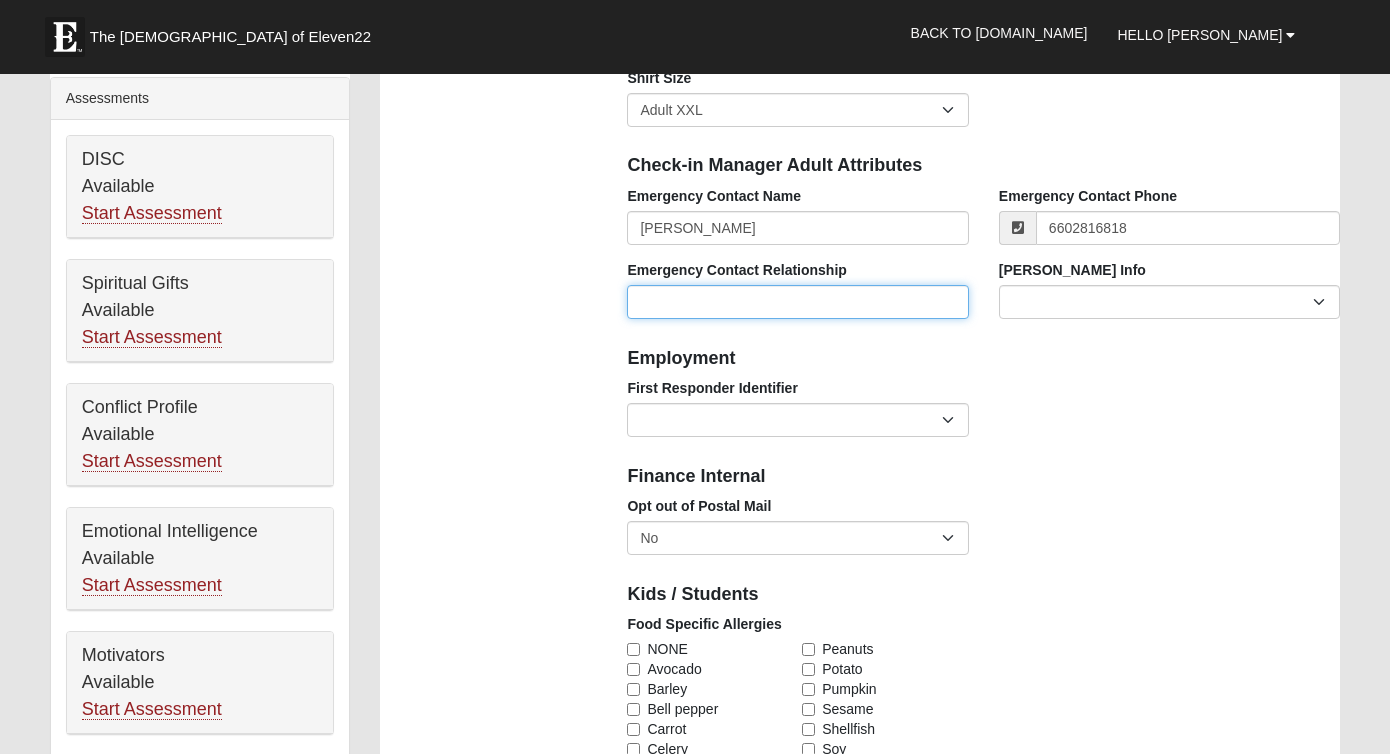 type on "[PHONE_NUMBER]" 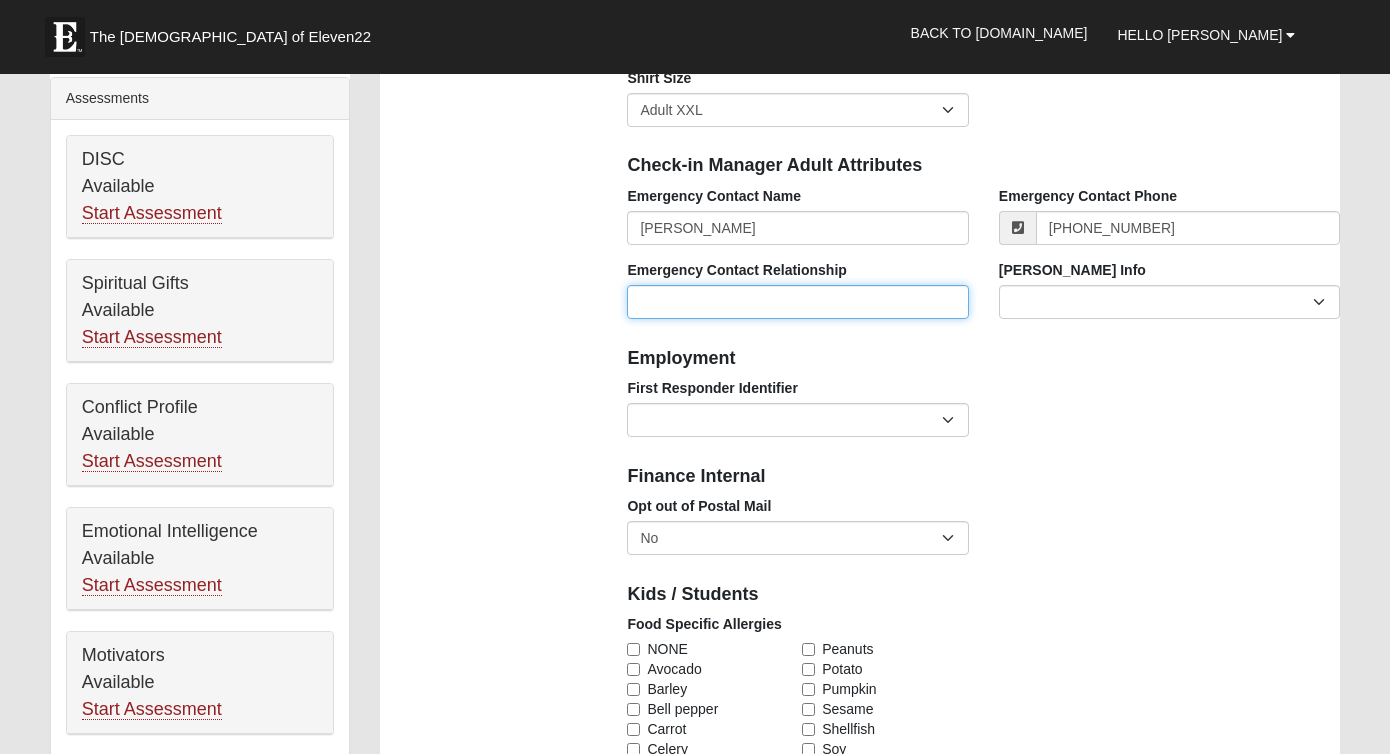 click on "Emergency Contact Relationship" at bounding box center (797, 302) 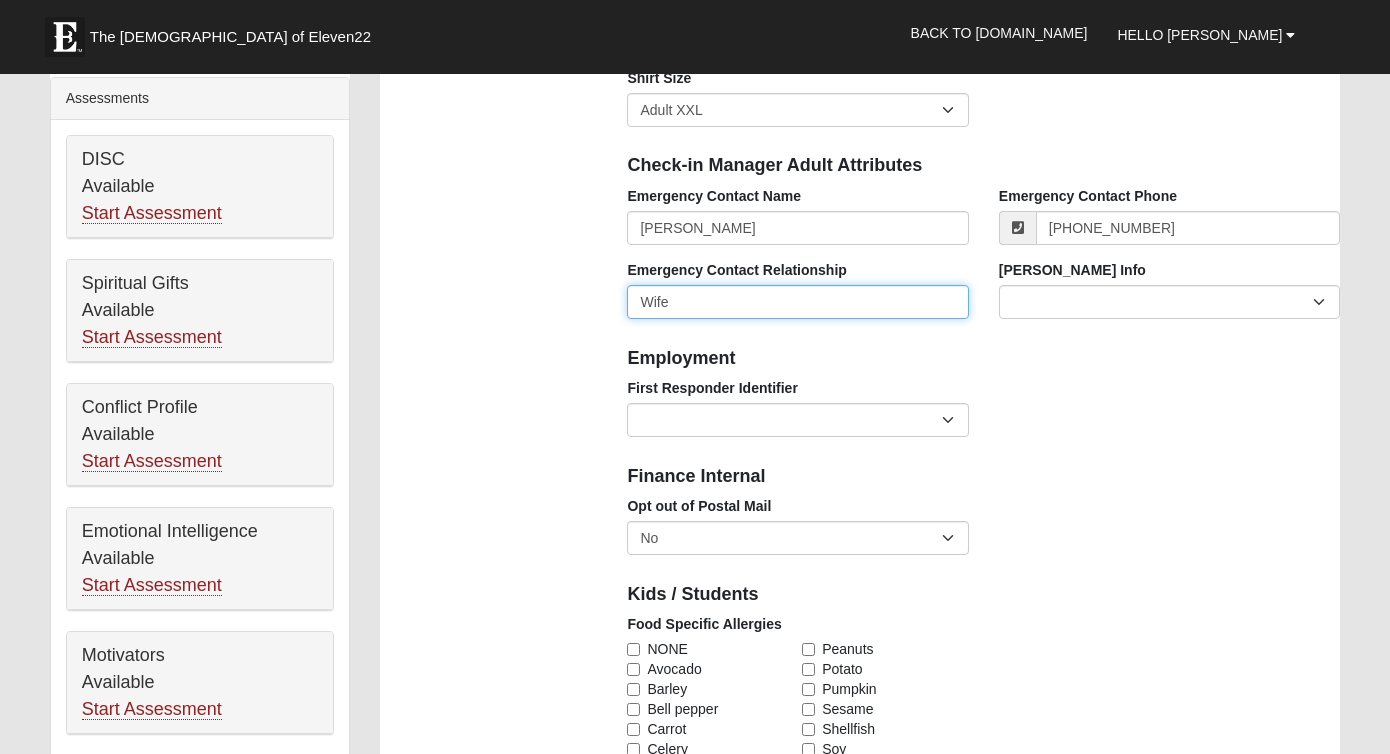 type on "Wife" 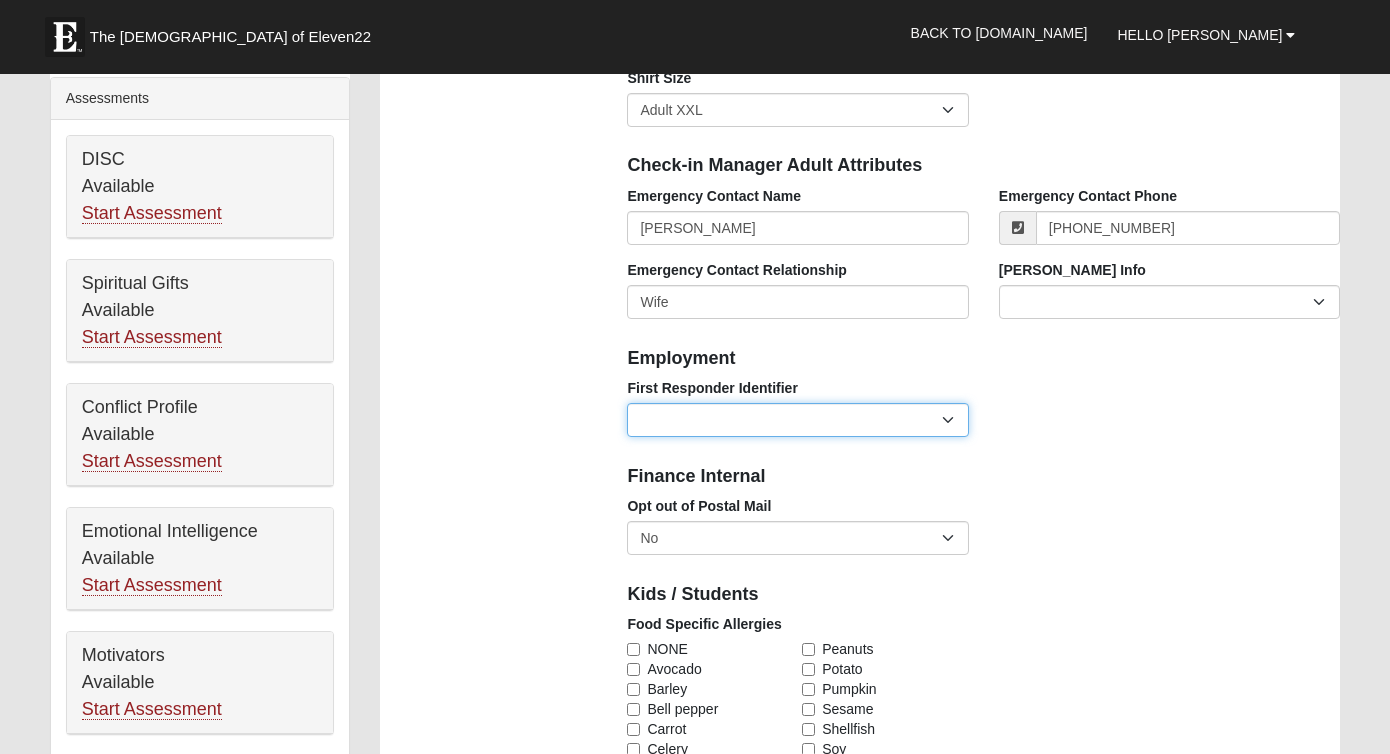 click on "EMT  |  Paramedic  |  Medical
Firefighter  |  Fire Department
Police Officer  |  Sheriff  |  Sheriff's Deputy  |  State Trooper  |  Correctional Officer
Military" at bounding box center (797, 420) 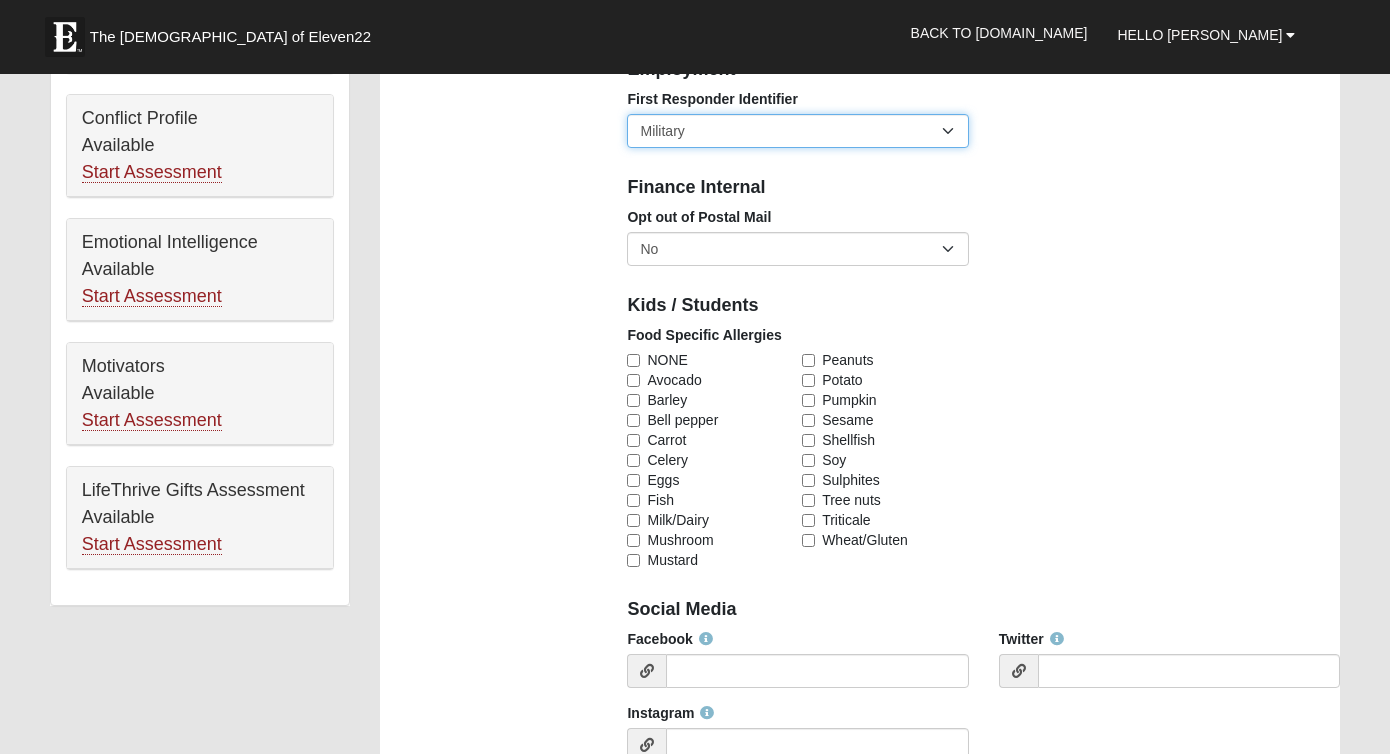 scroll, scrollTop: 1047, scrollLeft: 0, axis: vertical 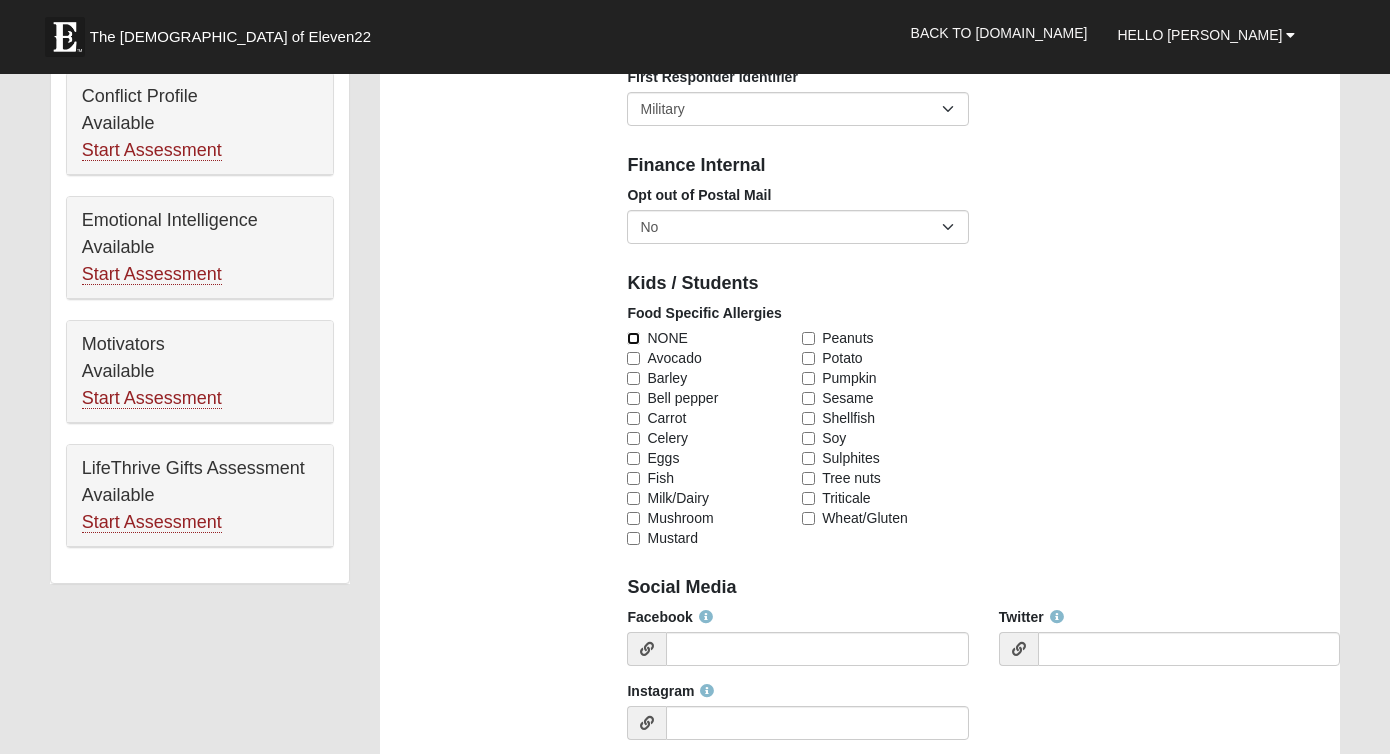 click on "NONE" at bounding box center [633, 338] 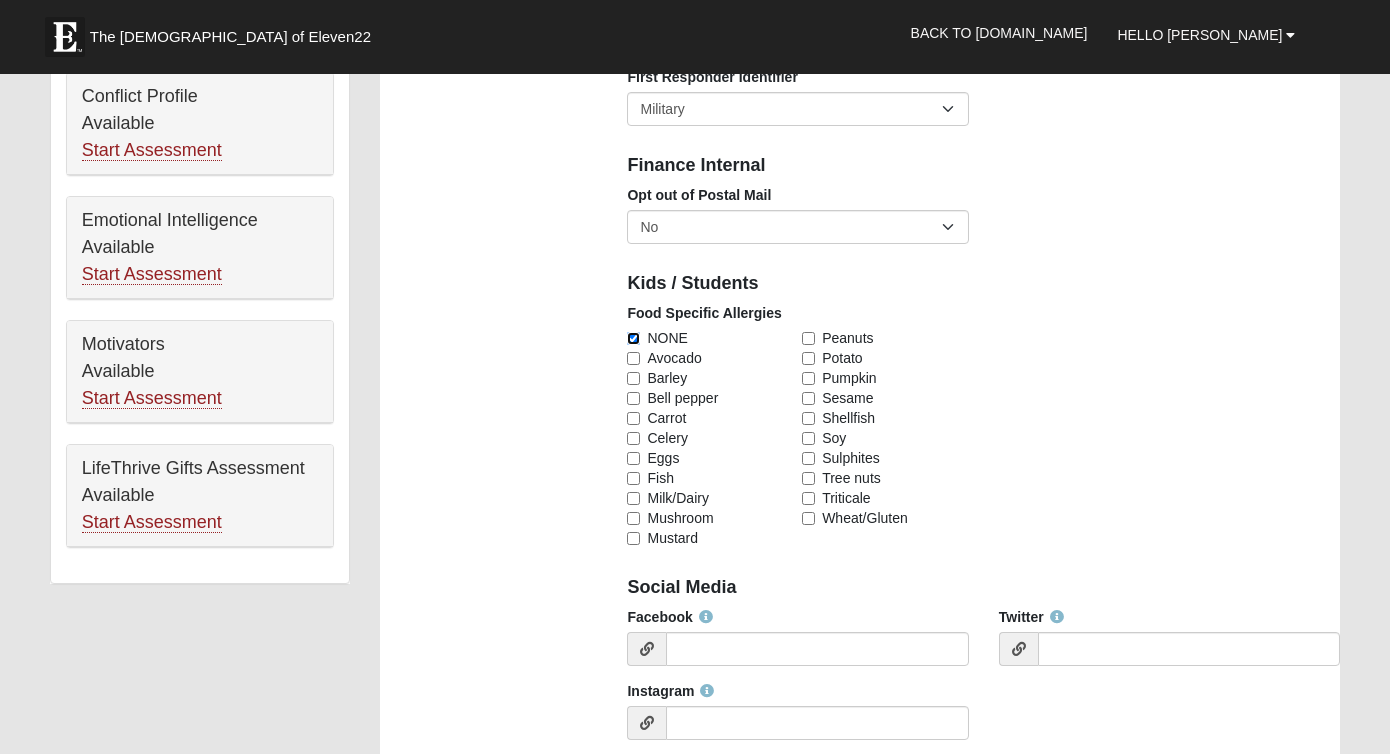 click on "NONE" at bounding box center [633, 338] 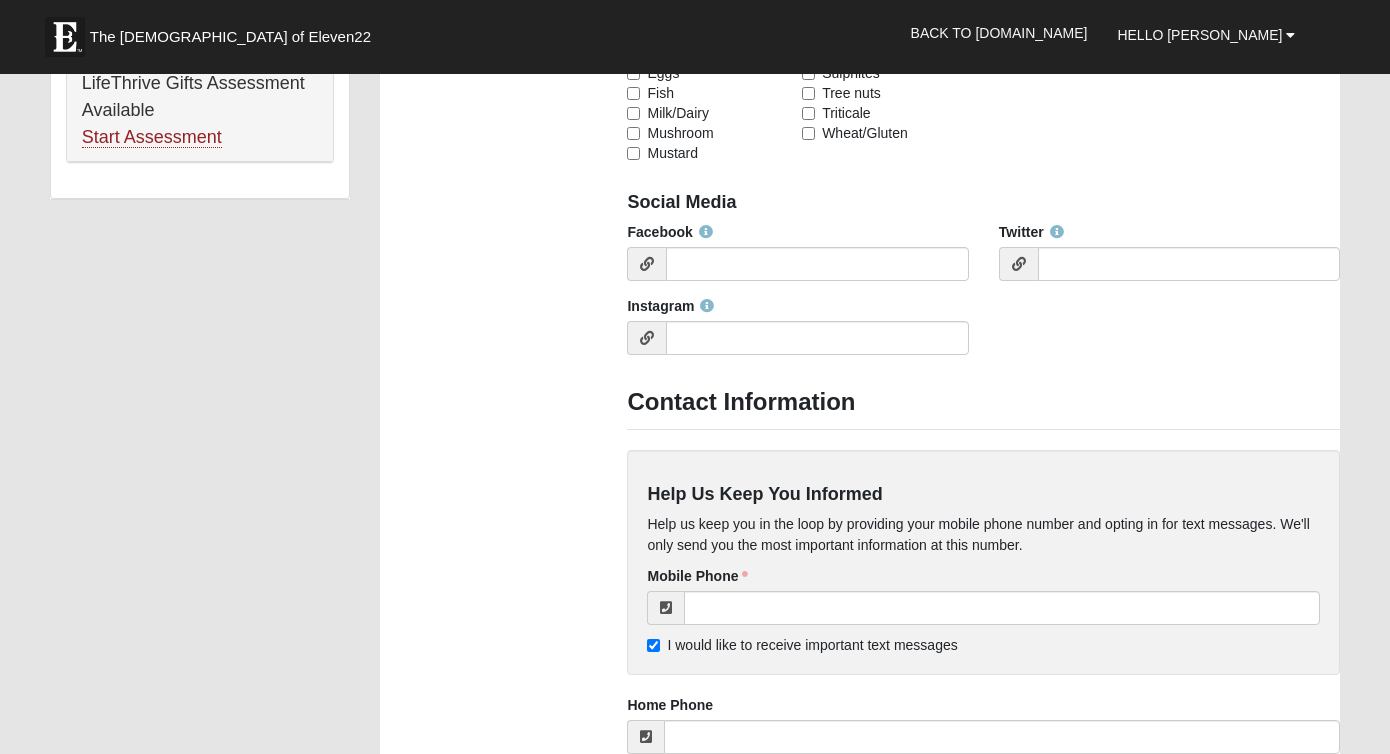 scroll, scrollTop: 1442, scrollLeft: 0, axis: vertical 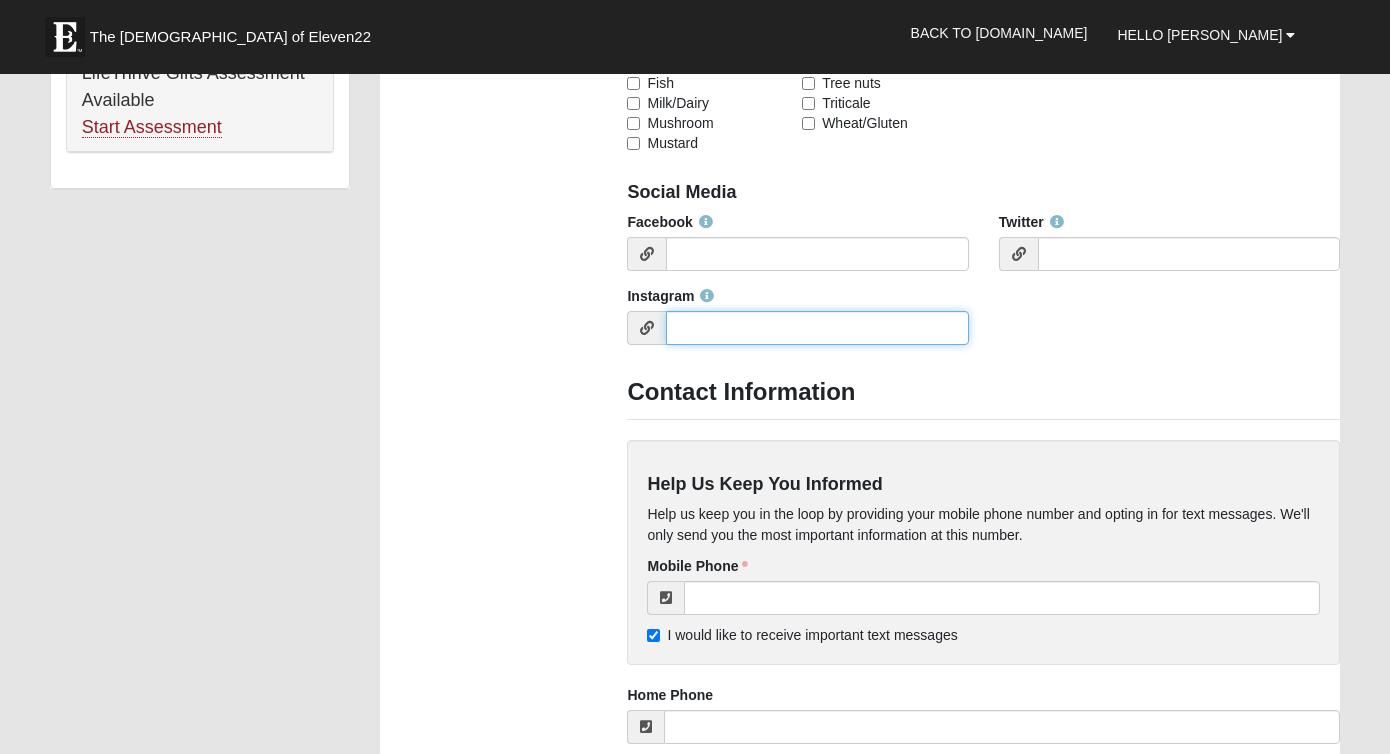 click on "Instagram" at bounding box center (817, 328) 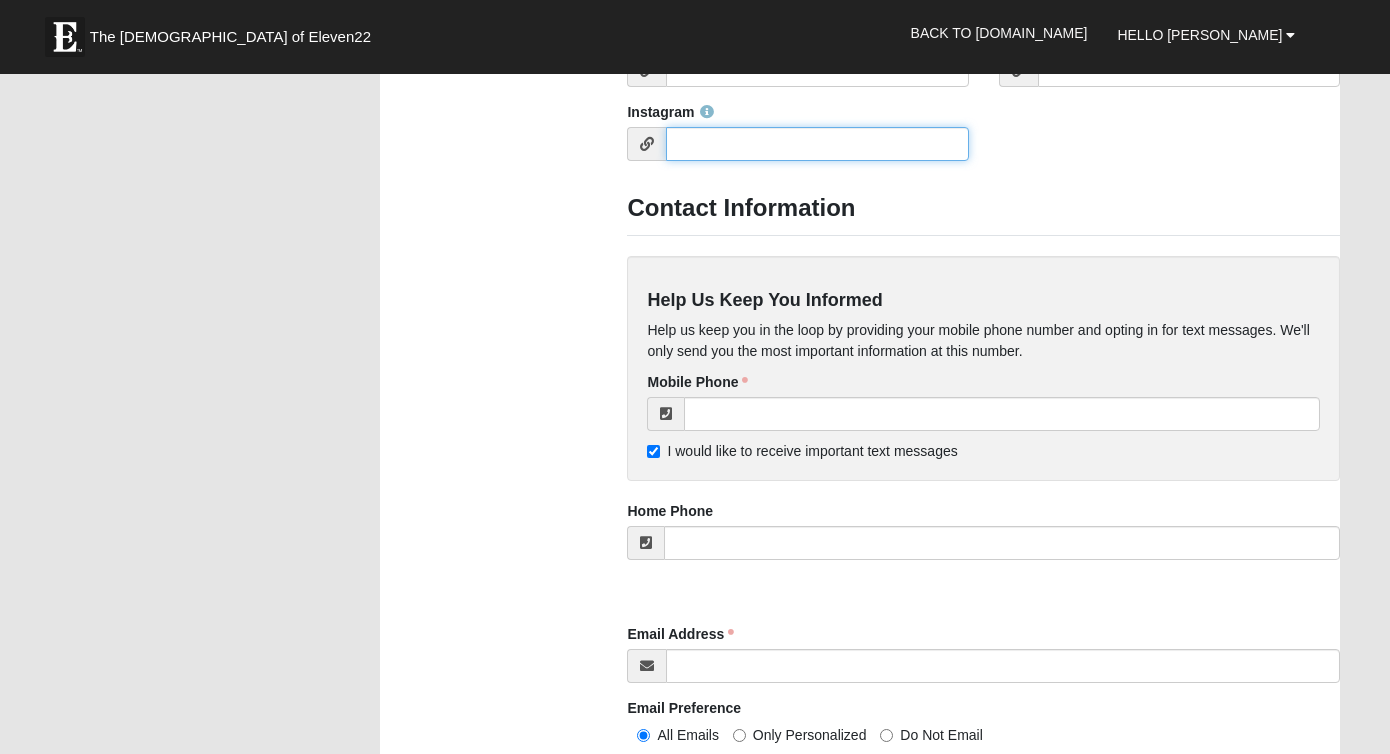 scroll, scrollTop: 1632, scrollLeft: 0, axis: vertical 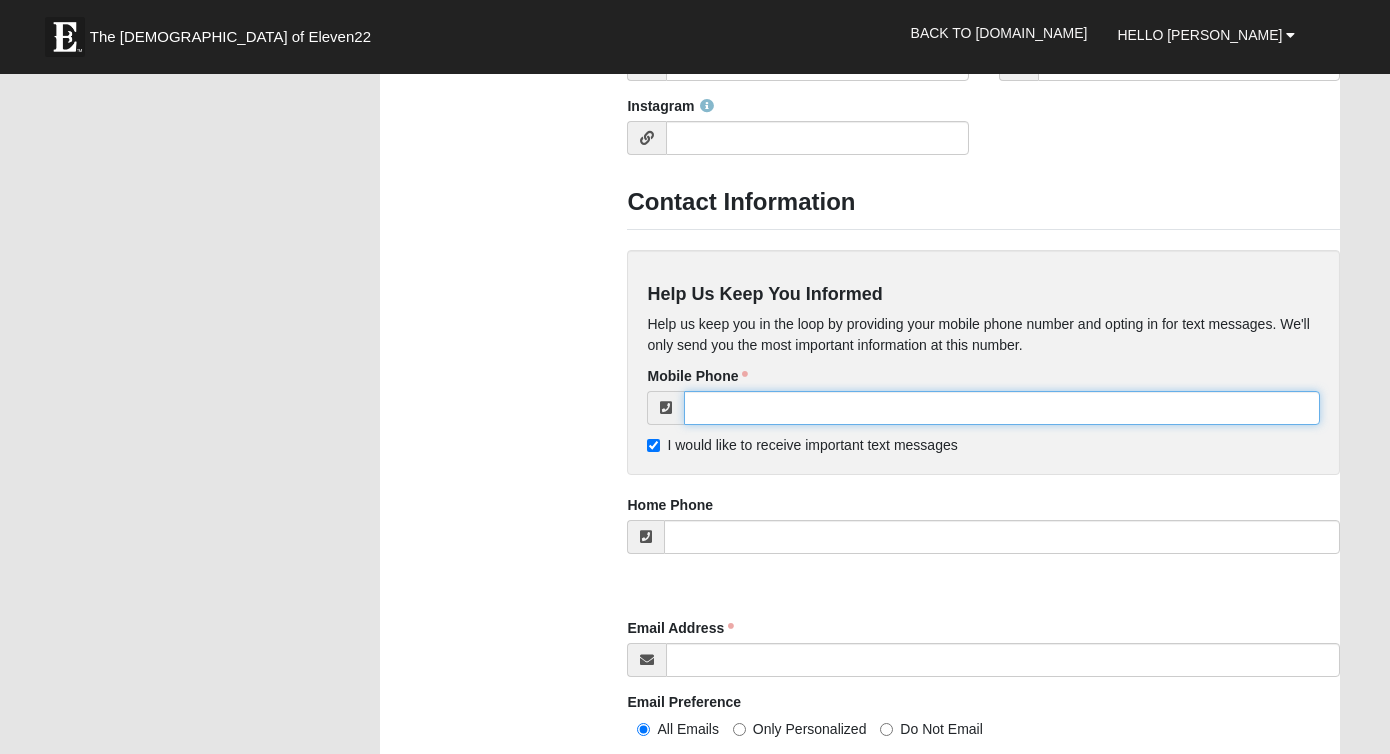 click at bounding box center (1002, 408) 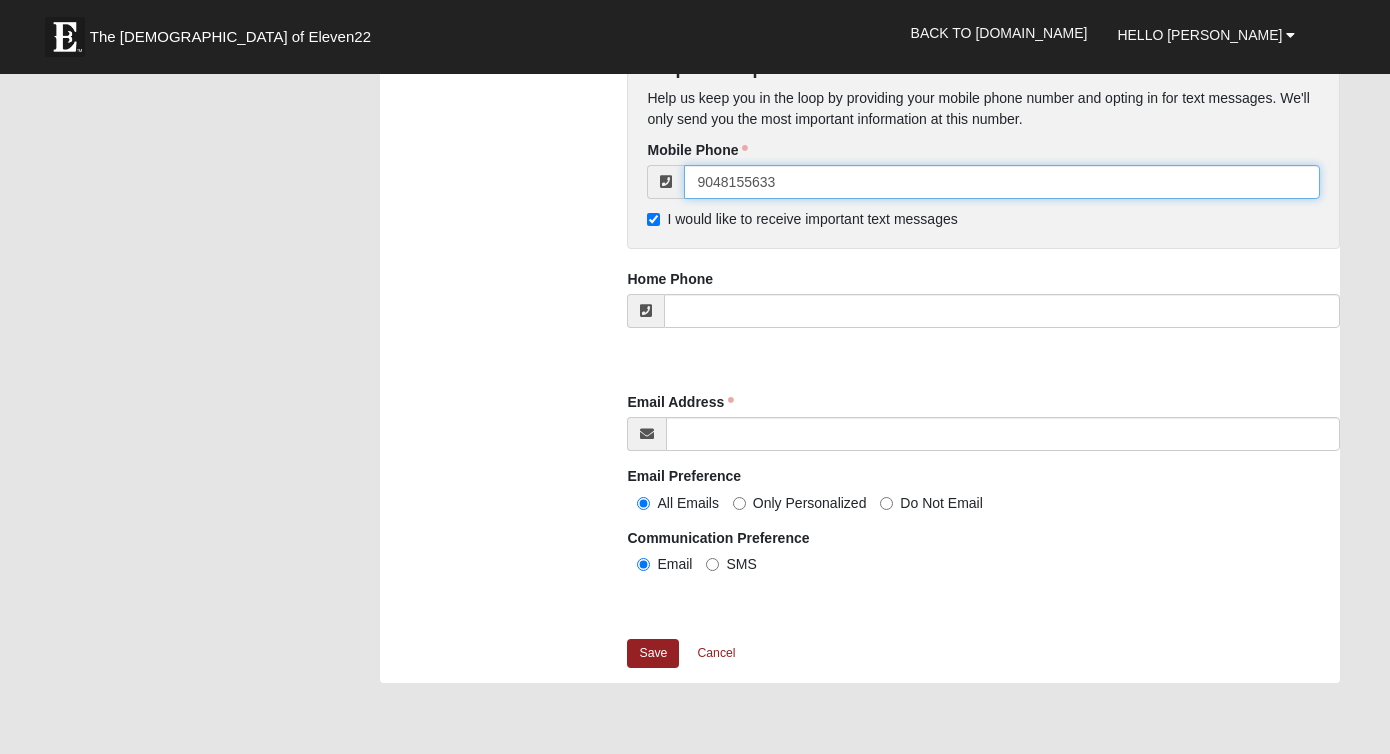 scroll, scrollTop: 1945, scrollLeft: 0, axis: vertical 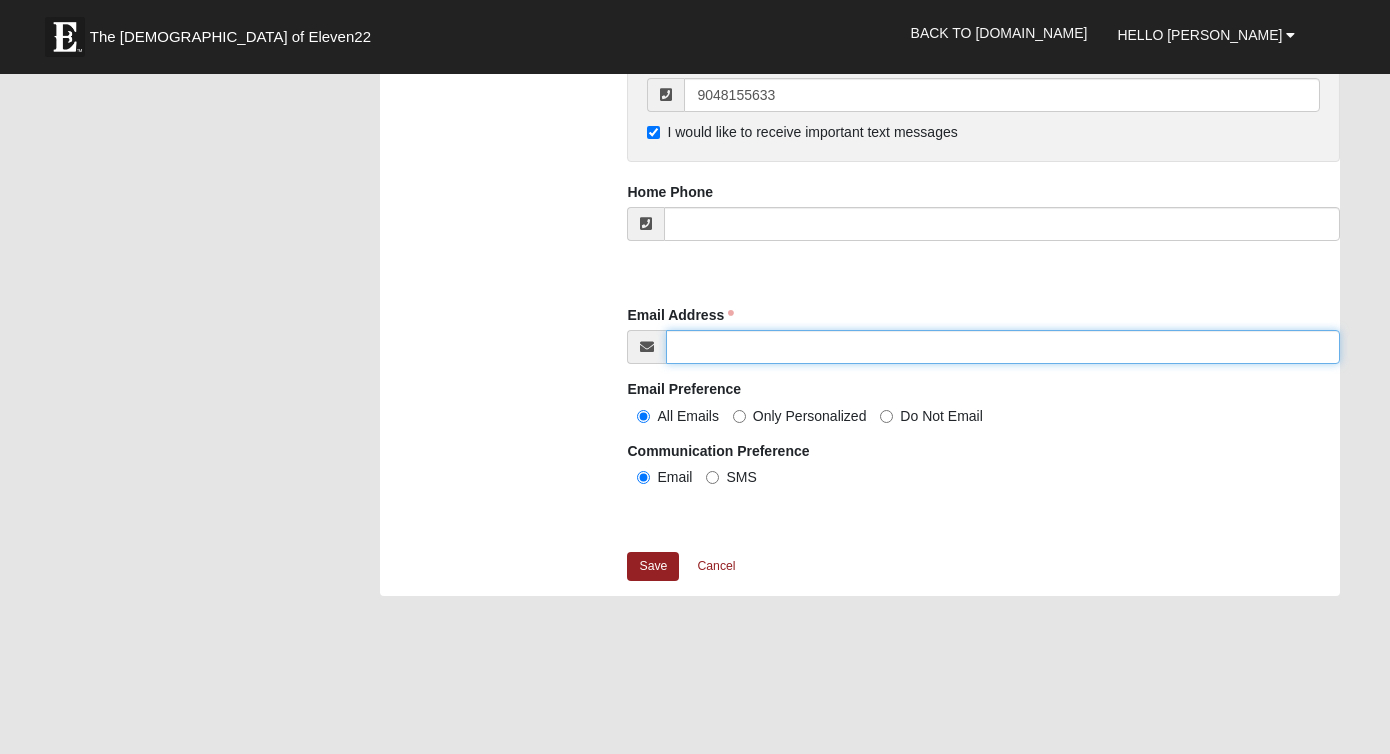 type on "[PHONE_NUMBER]" 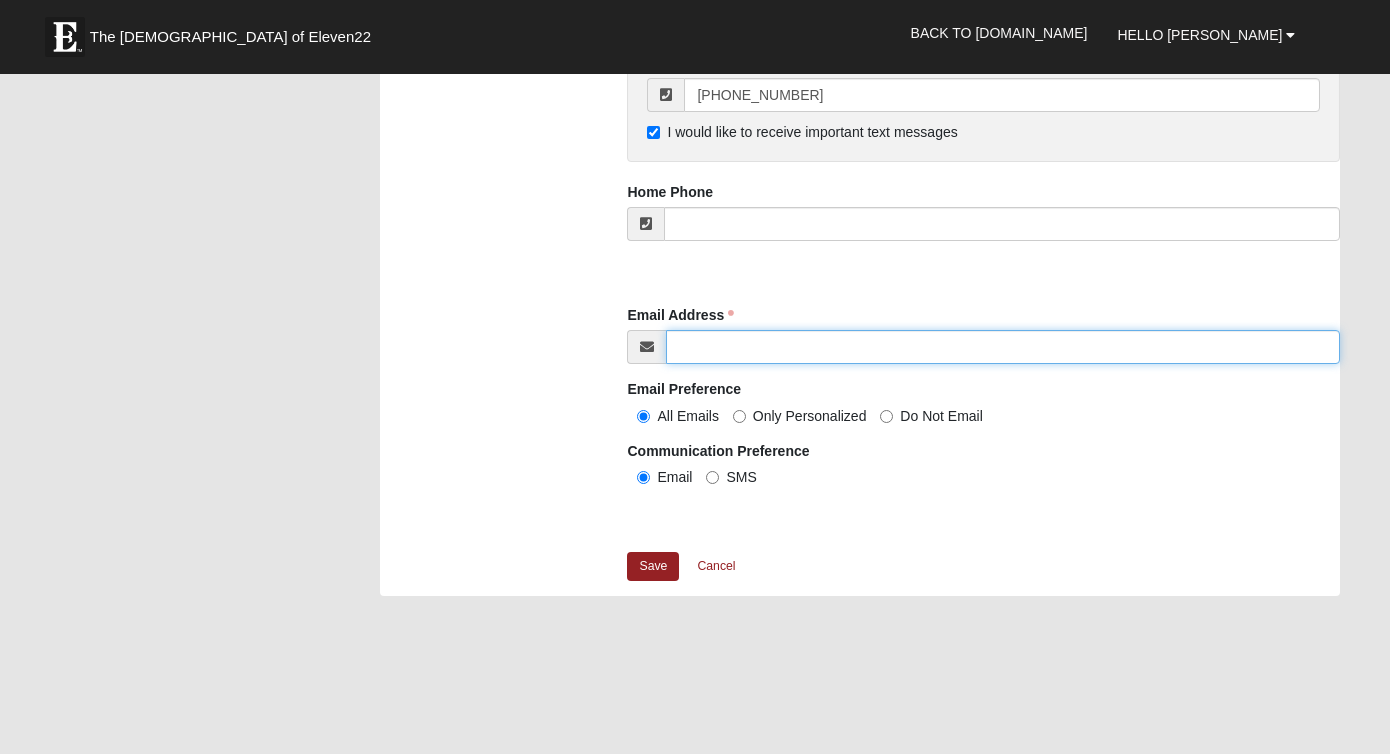 click on "Email Address" at bounding box center [1003, 347] 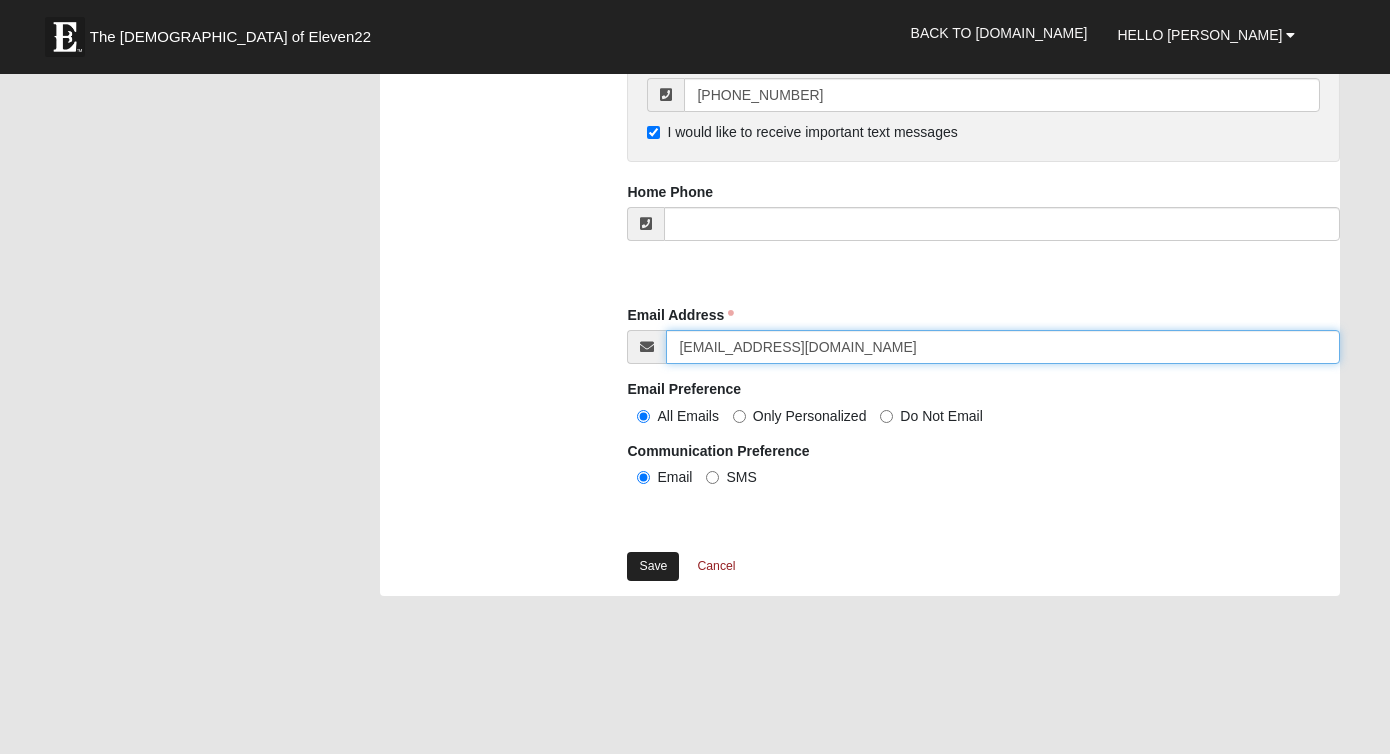 type on "[EMAIL_ADDRESS][DOMAIN_NAME]" 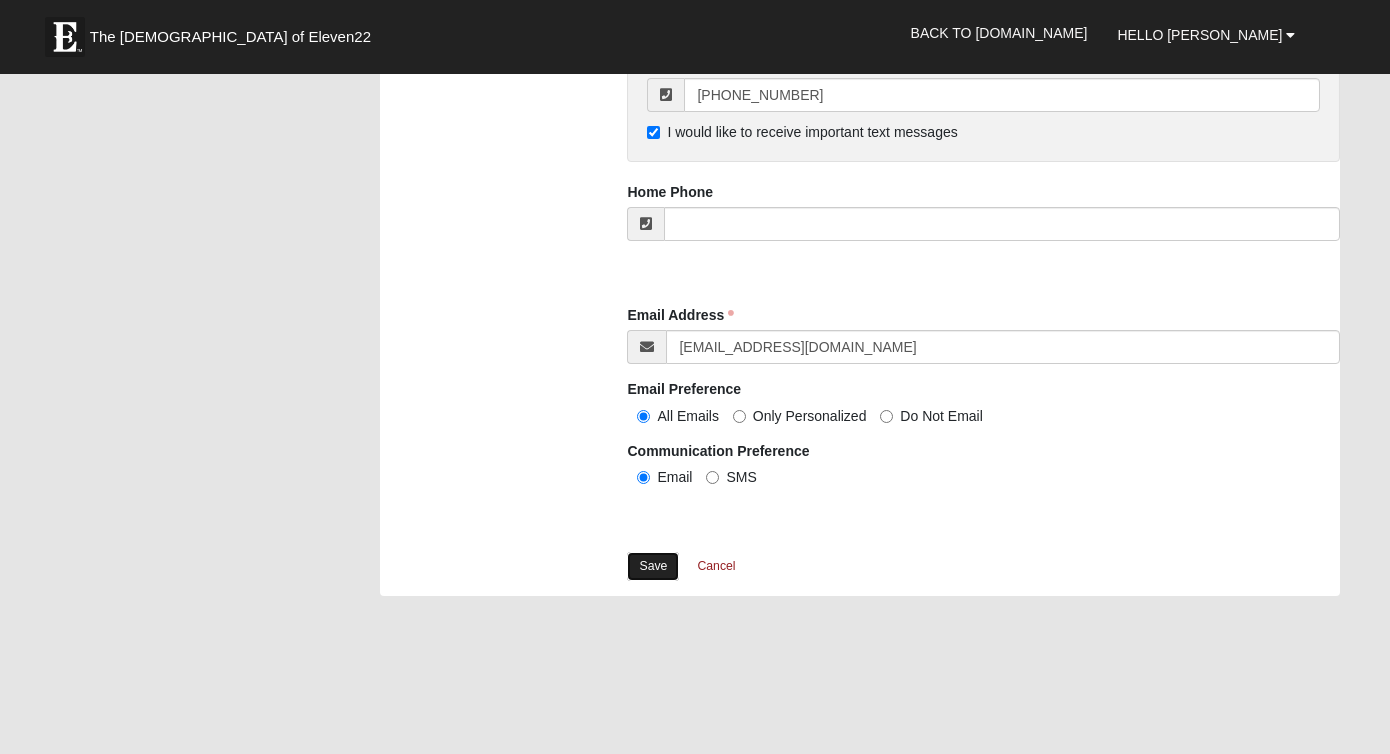 click on "Save" at bounding box center [653, 566] 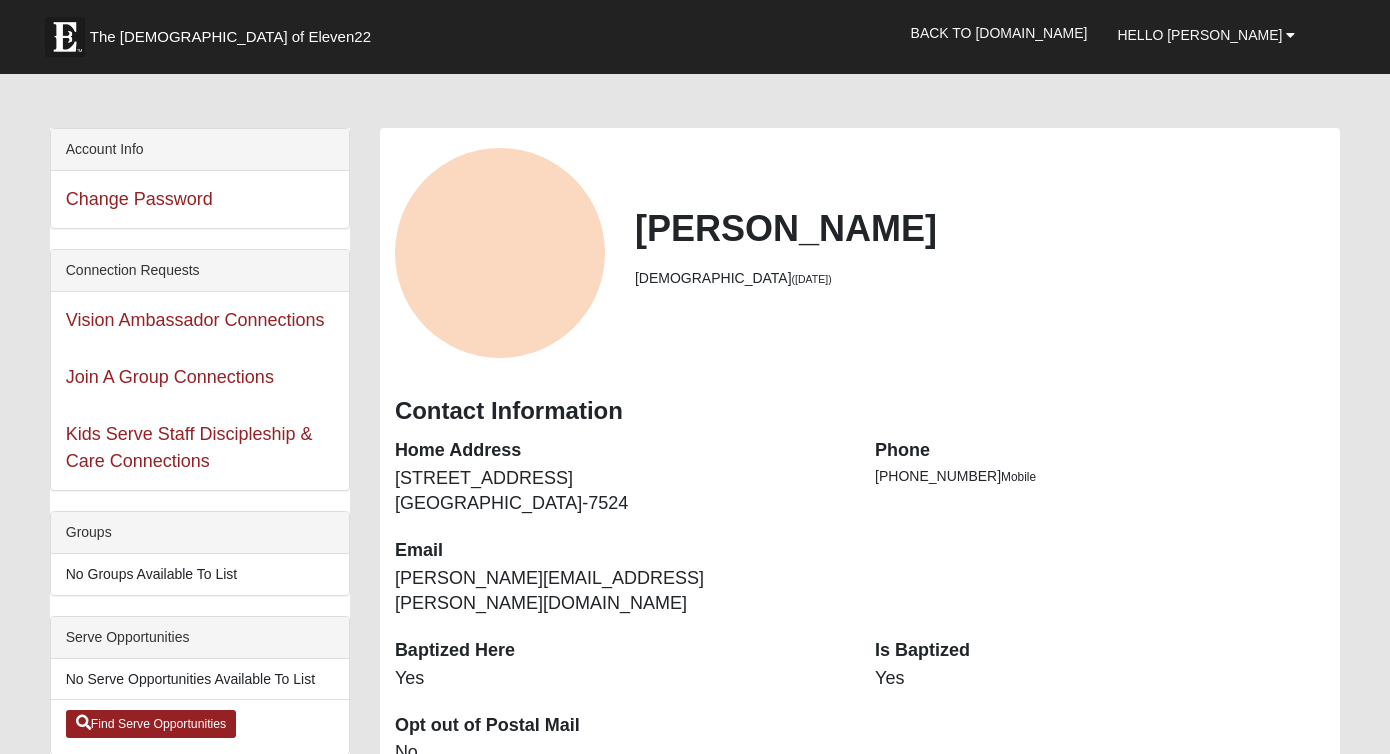 scroll, scrollTop: 40, scrollLeft: 0, axis: vertical 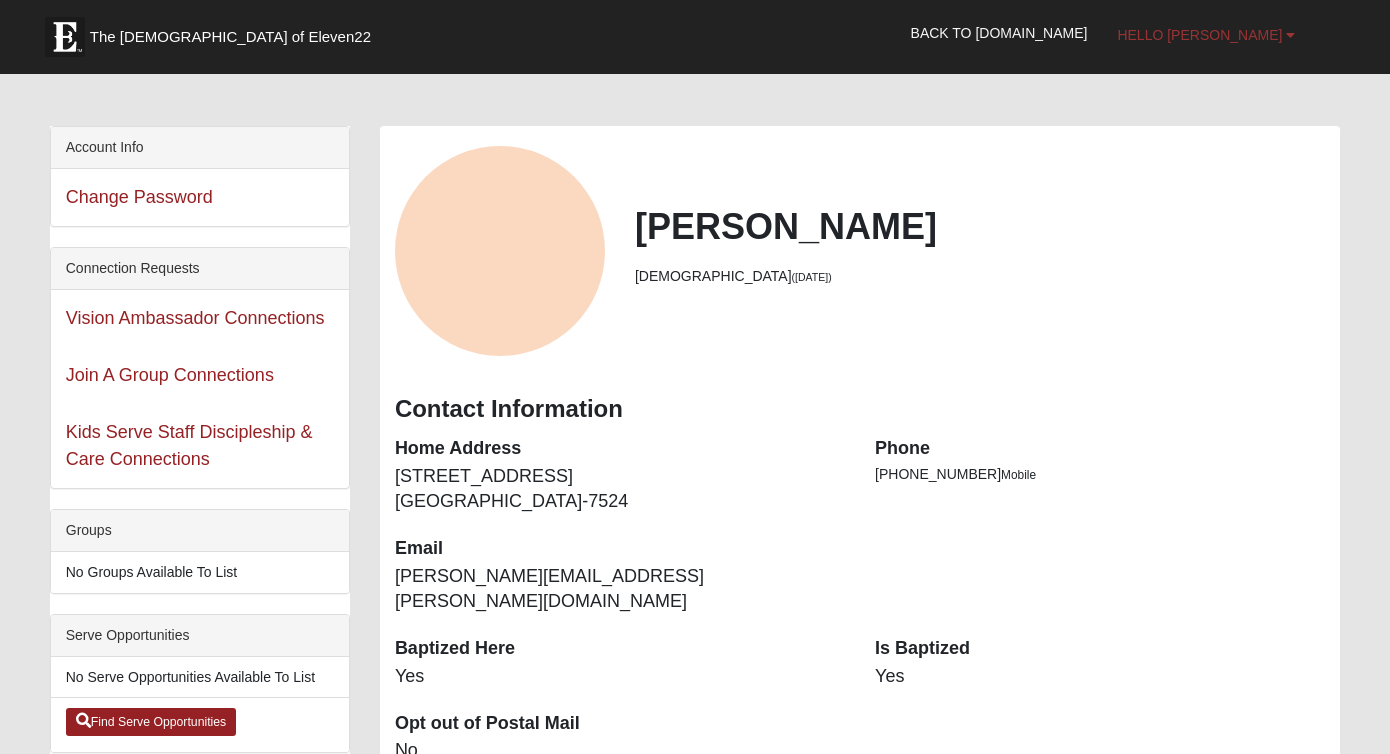 click on "Hello [PERSON_NAME]" at bounding box center (1199, 35) 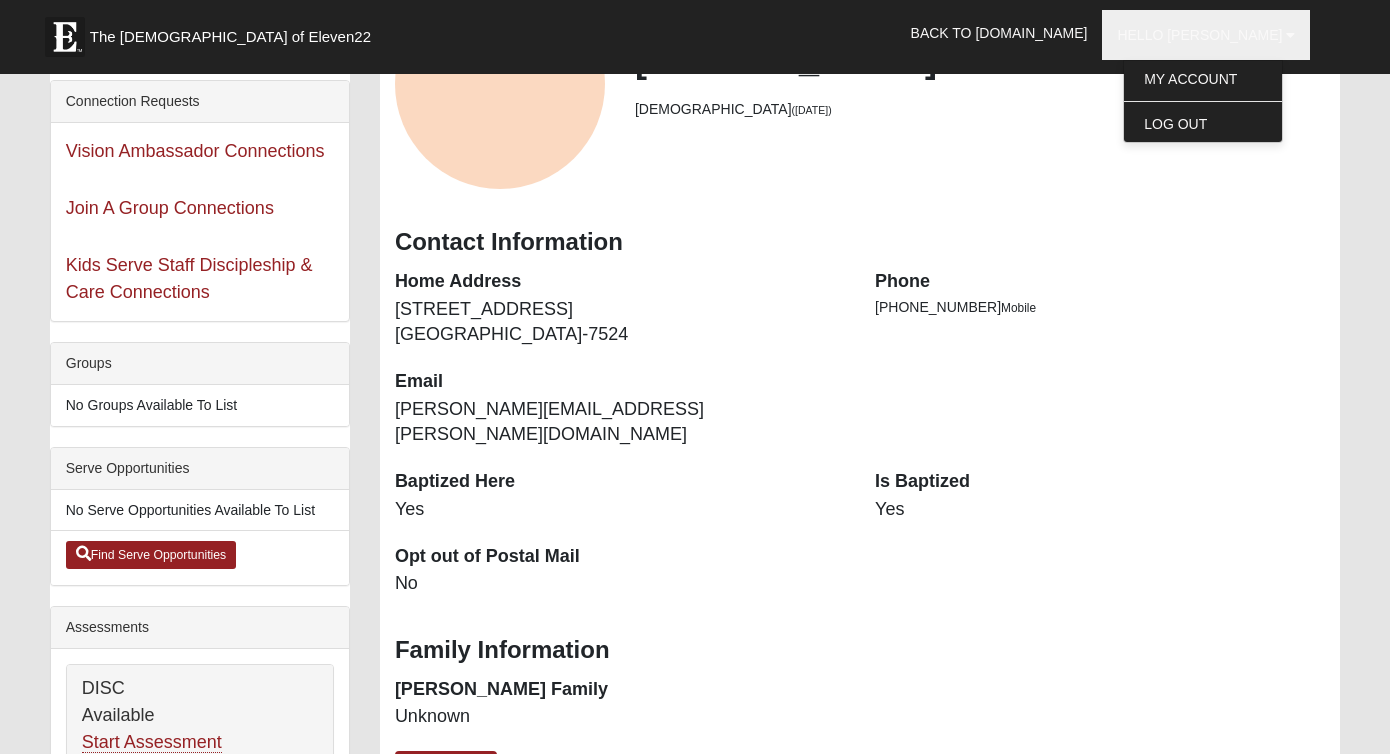 scroll, scrollTop: 0, scrollLeft: 0, axis: both 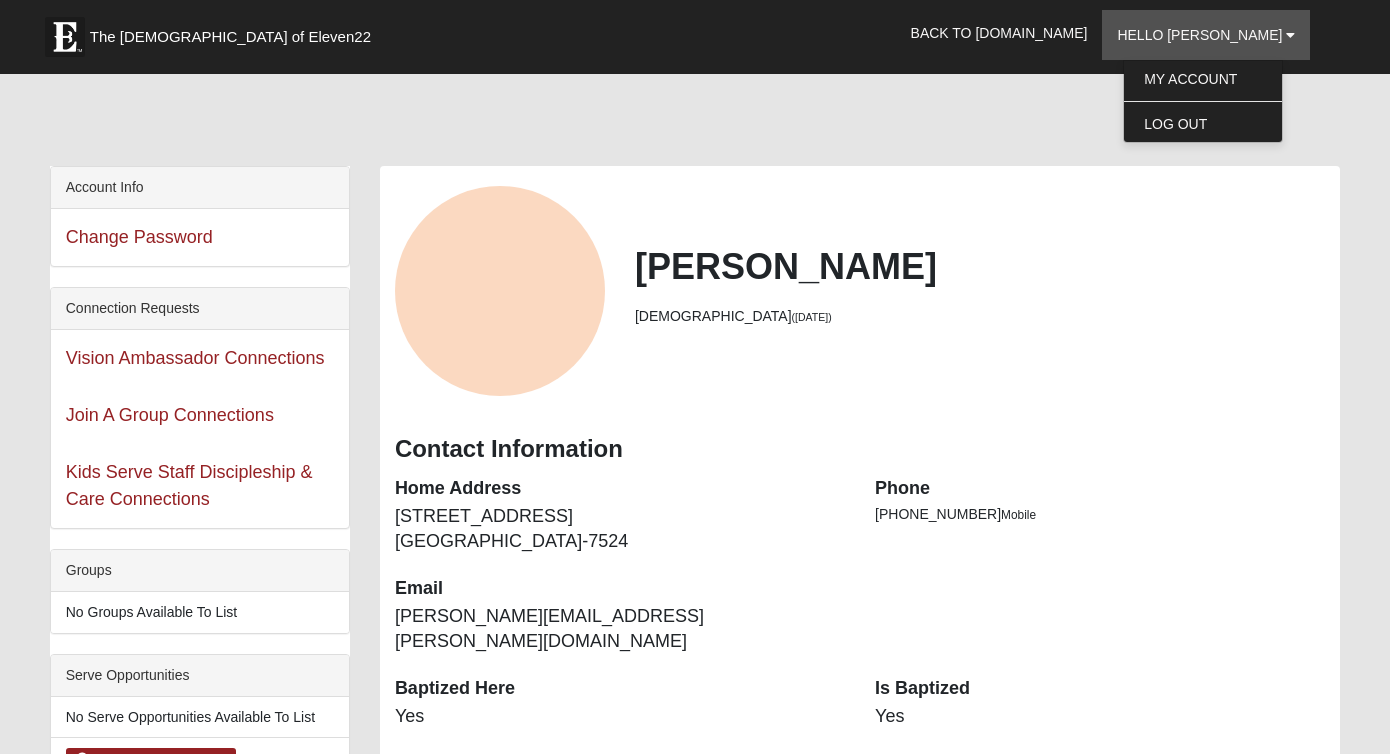 click at bounding box center (695, 124) 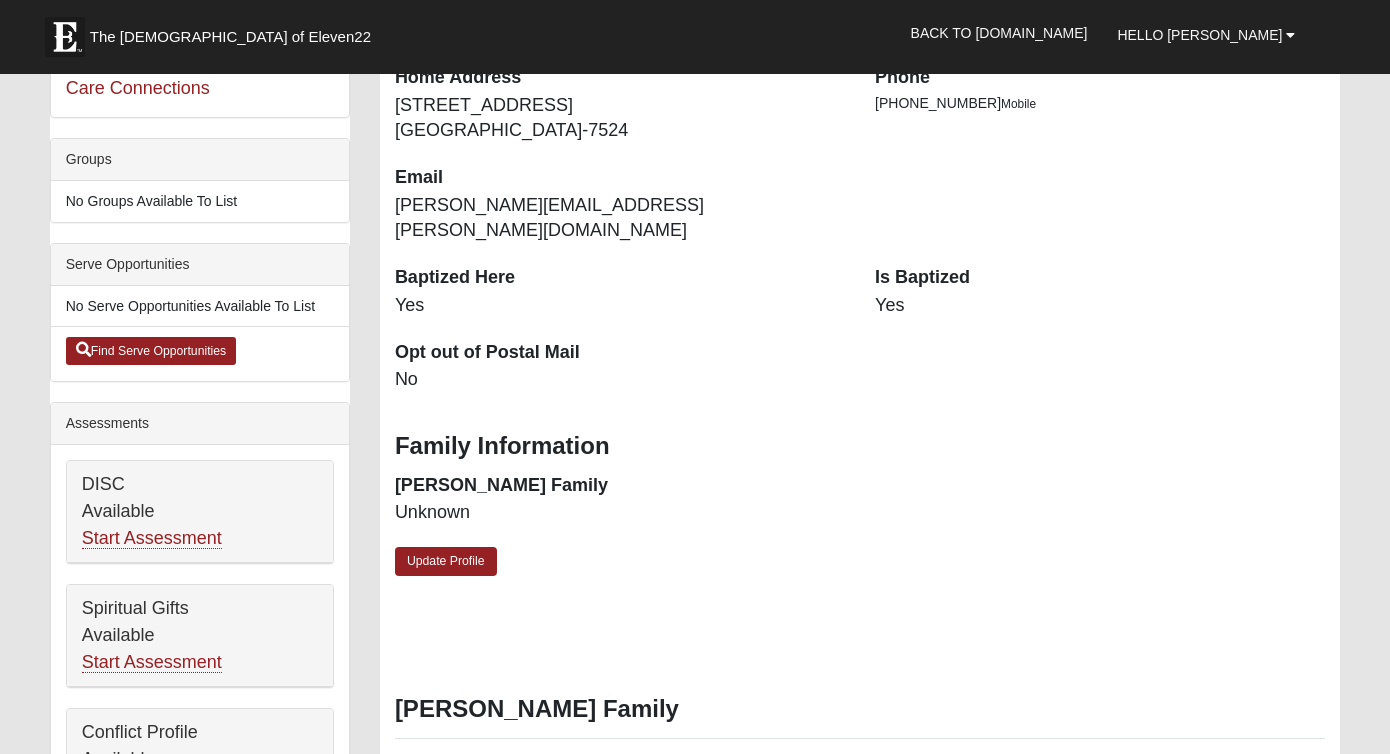 scroll, scrollTop: 251, scrollLeft: 0, axis: vertical 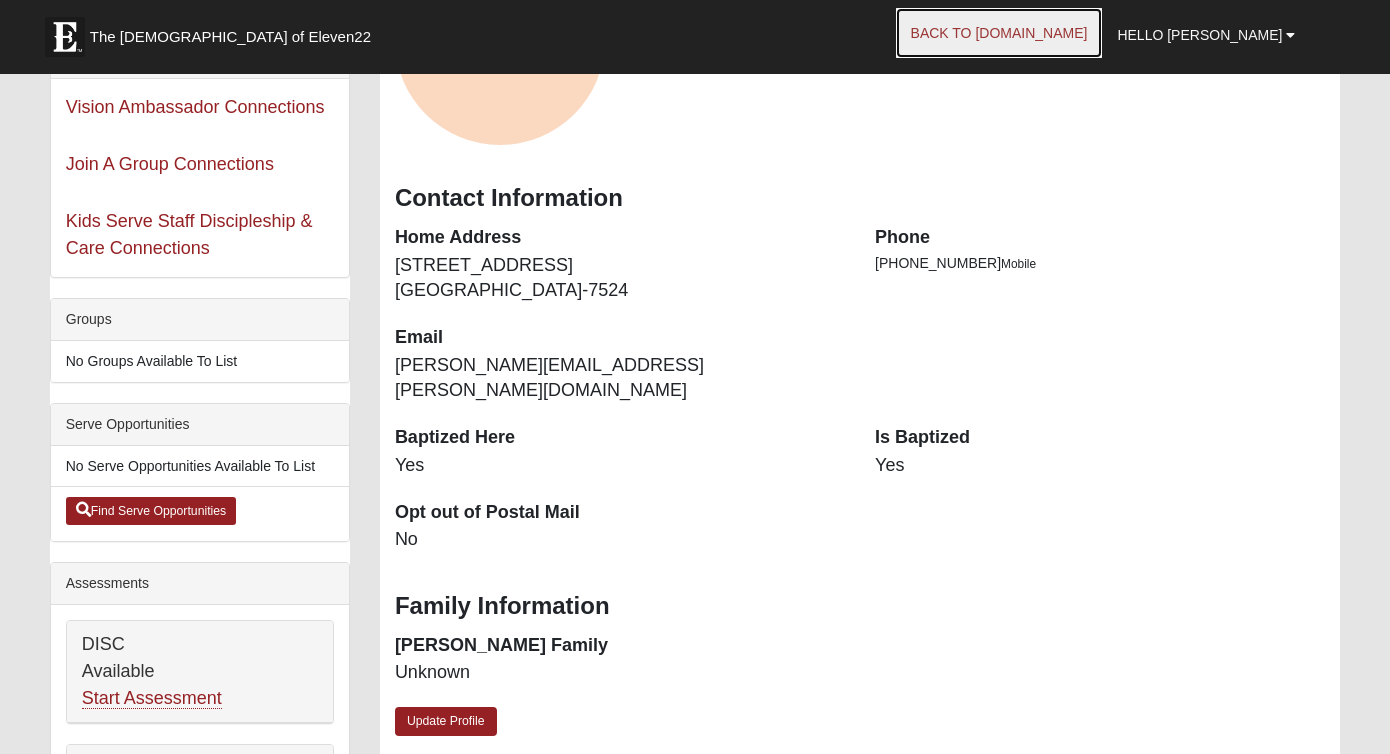 click on "Back to [DOMAIN_NAME]" at bounding box center (999, 33) 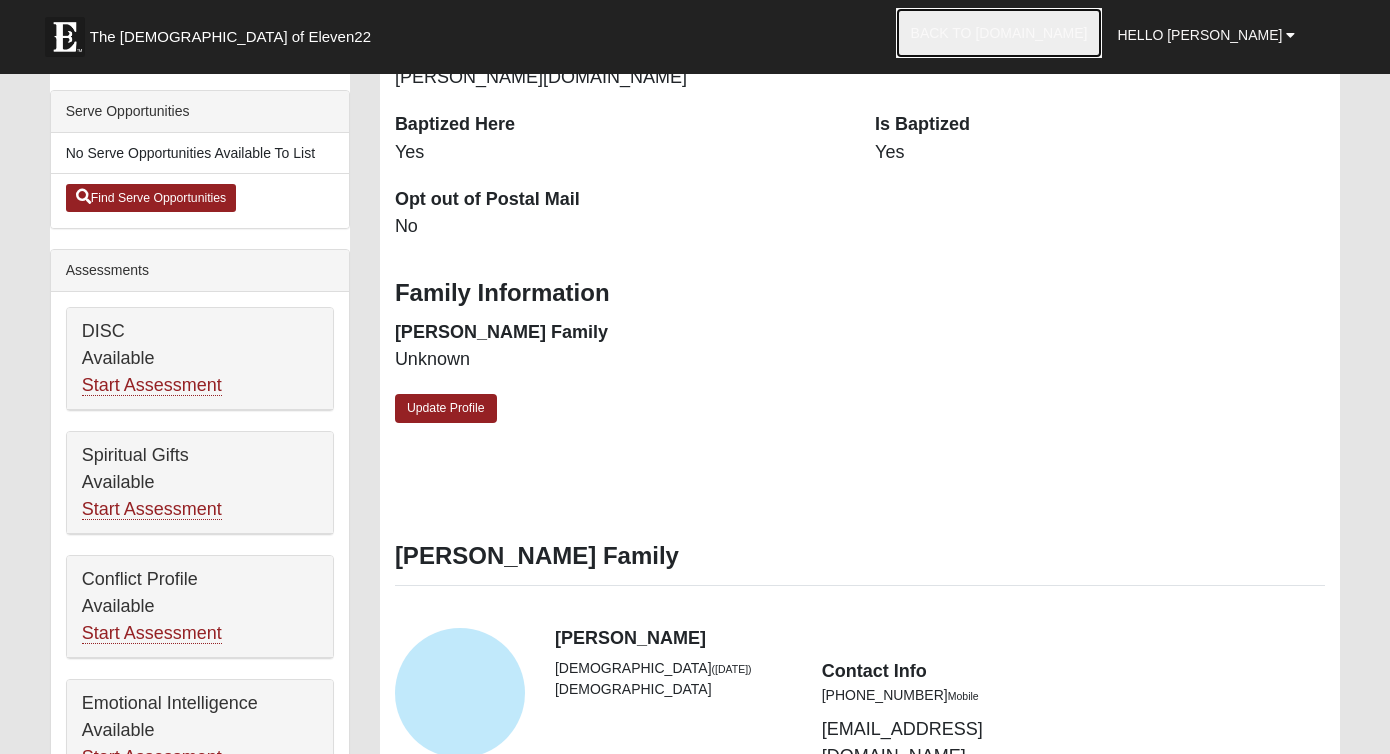 scroll, scrollTop: 755, scrollLeft: 0, axis: vertical 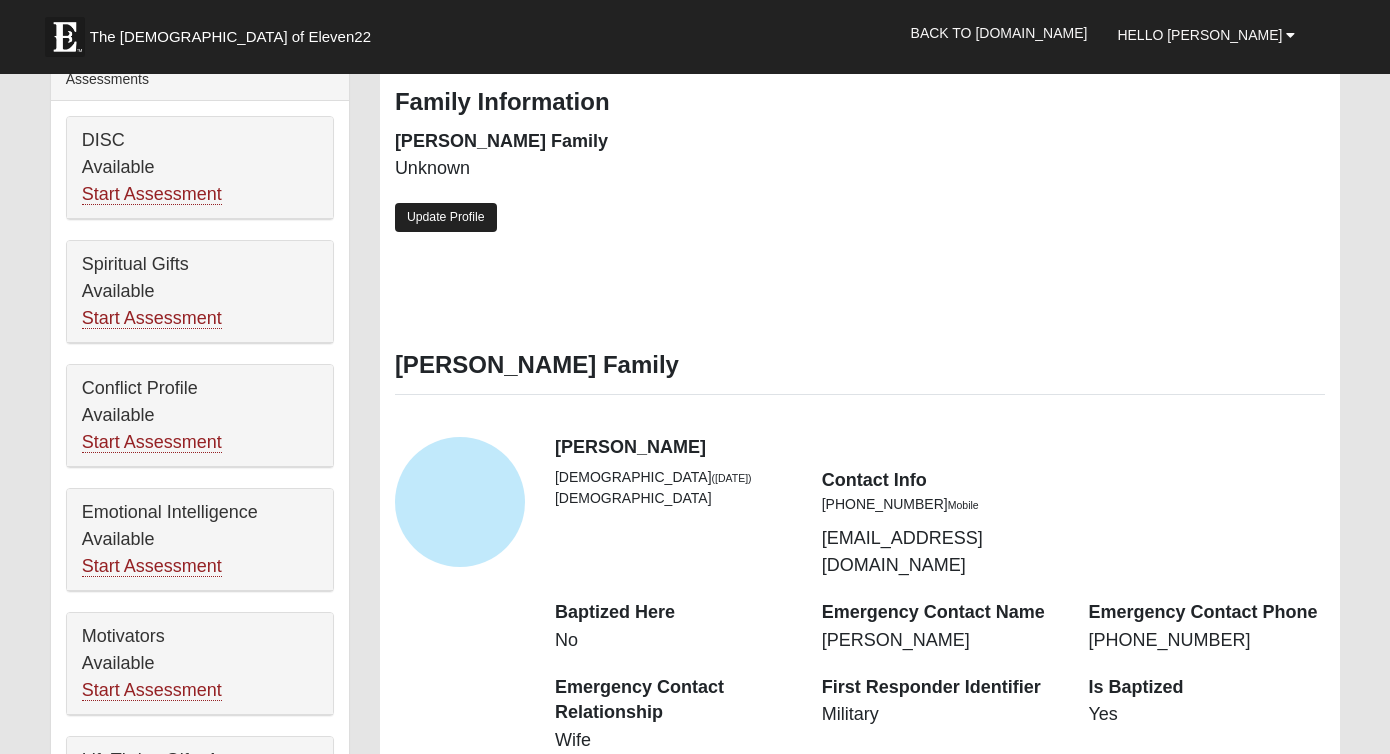 click on "Update Profile" at bounding box center [446, 217] 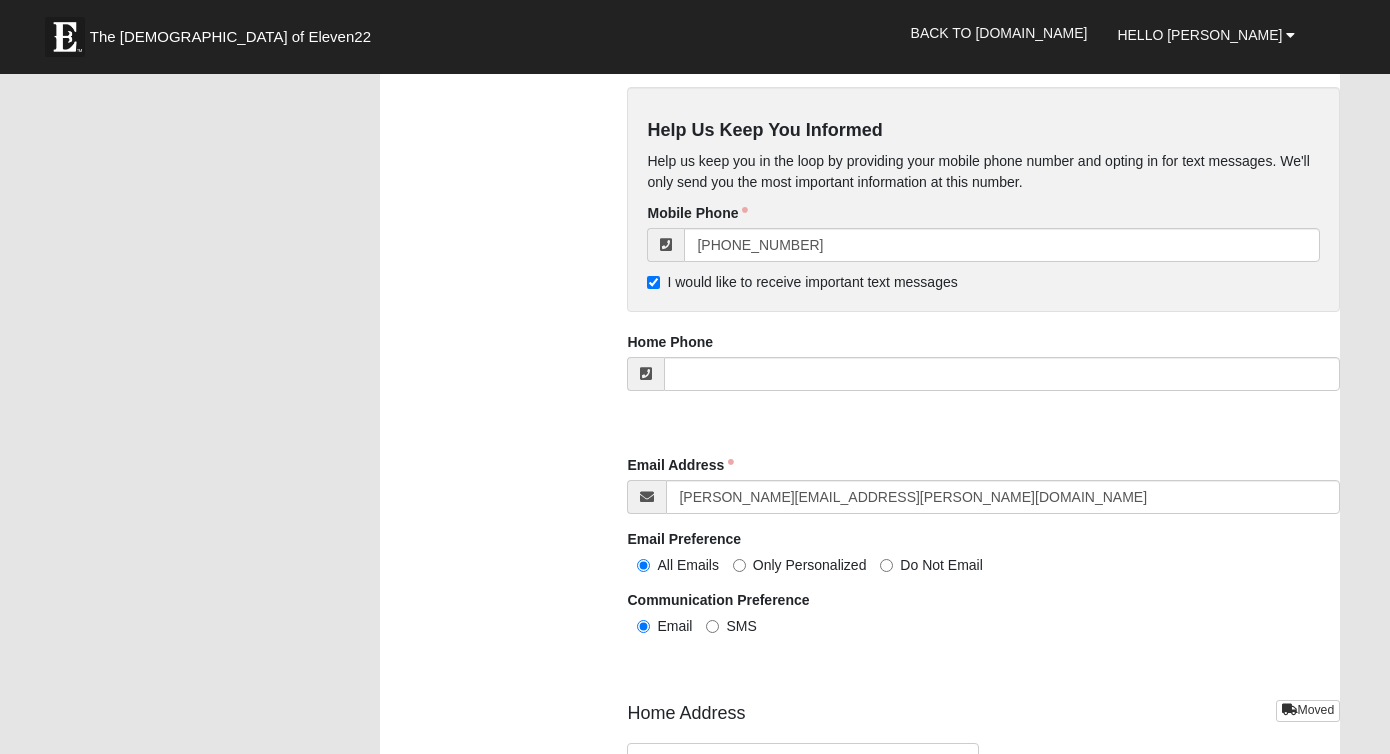 scroll, scrollTop: 1923, scrollLeft: 0, axis: vertical 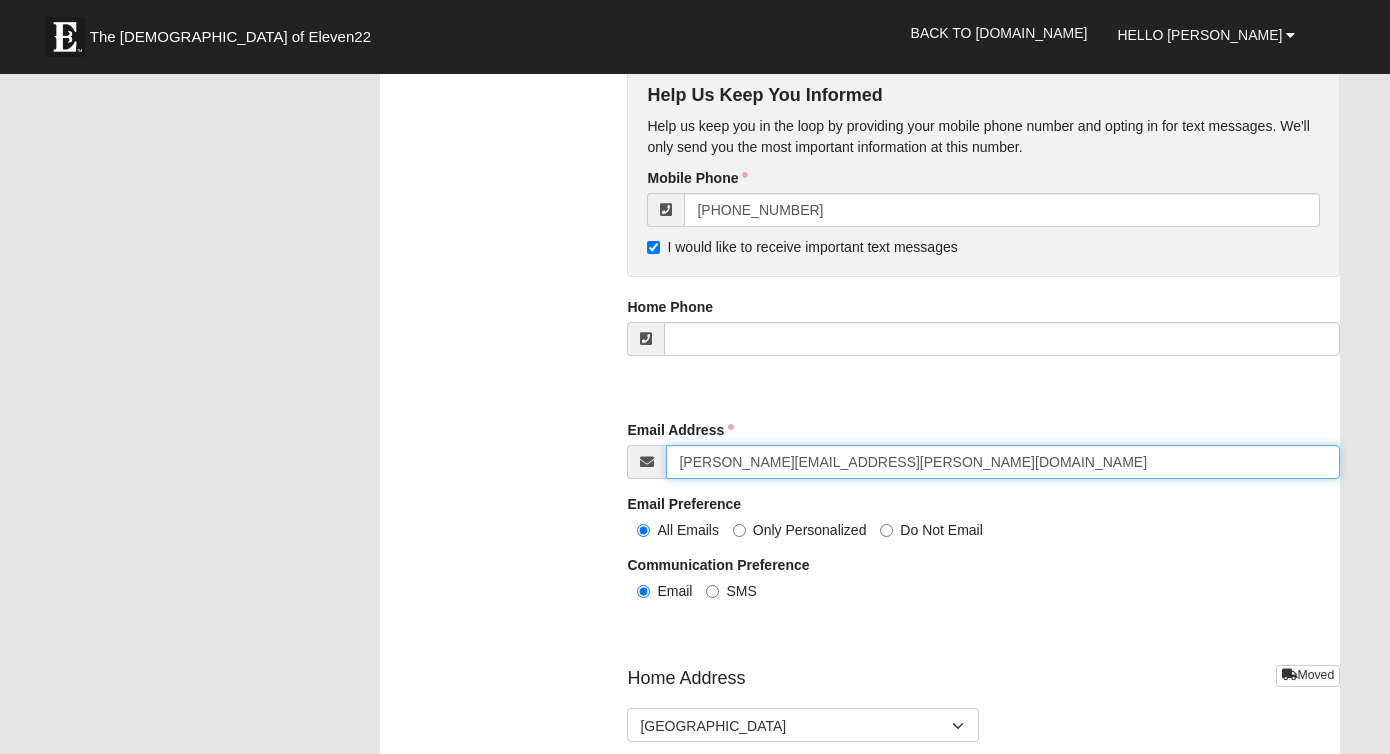drag, startPoint x: 935, startPoint y: 461, endPoint x: 652, endPoint y: 443, distance: 283.57187 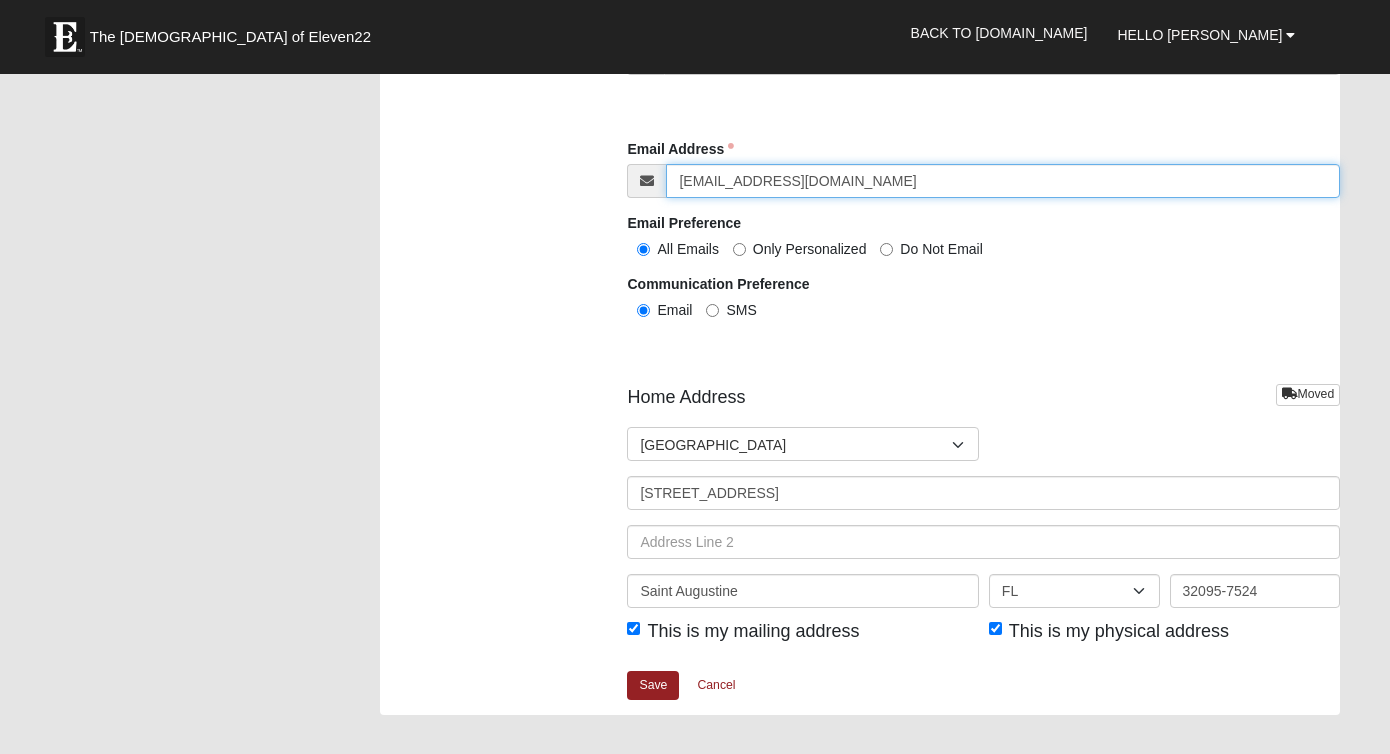 scroll, scrollTop: 2373, scrollLeft: 0, axis: vertical 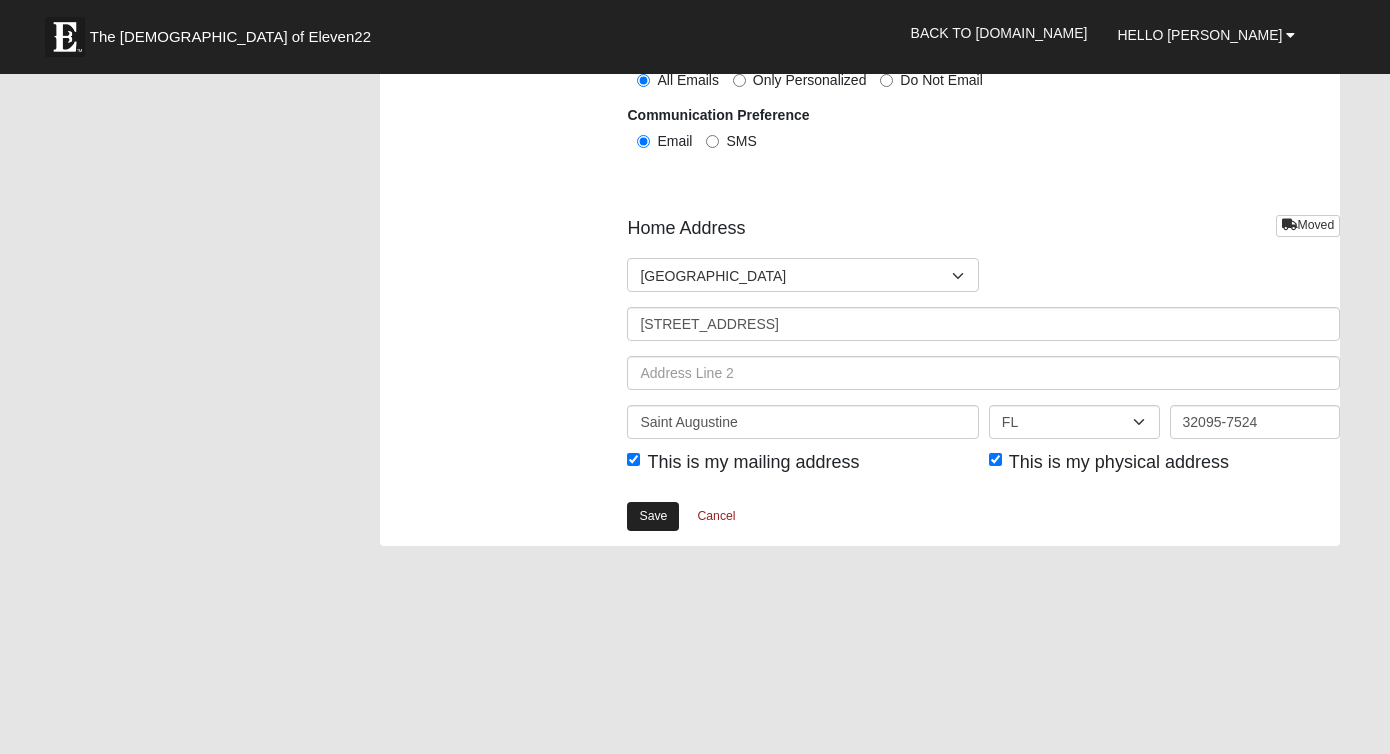 type on "[EMAIL_ADDRESS][DOMAIN_NAME]" 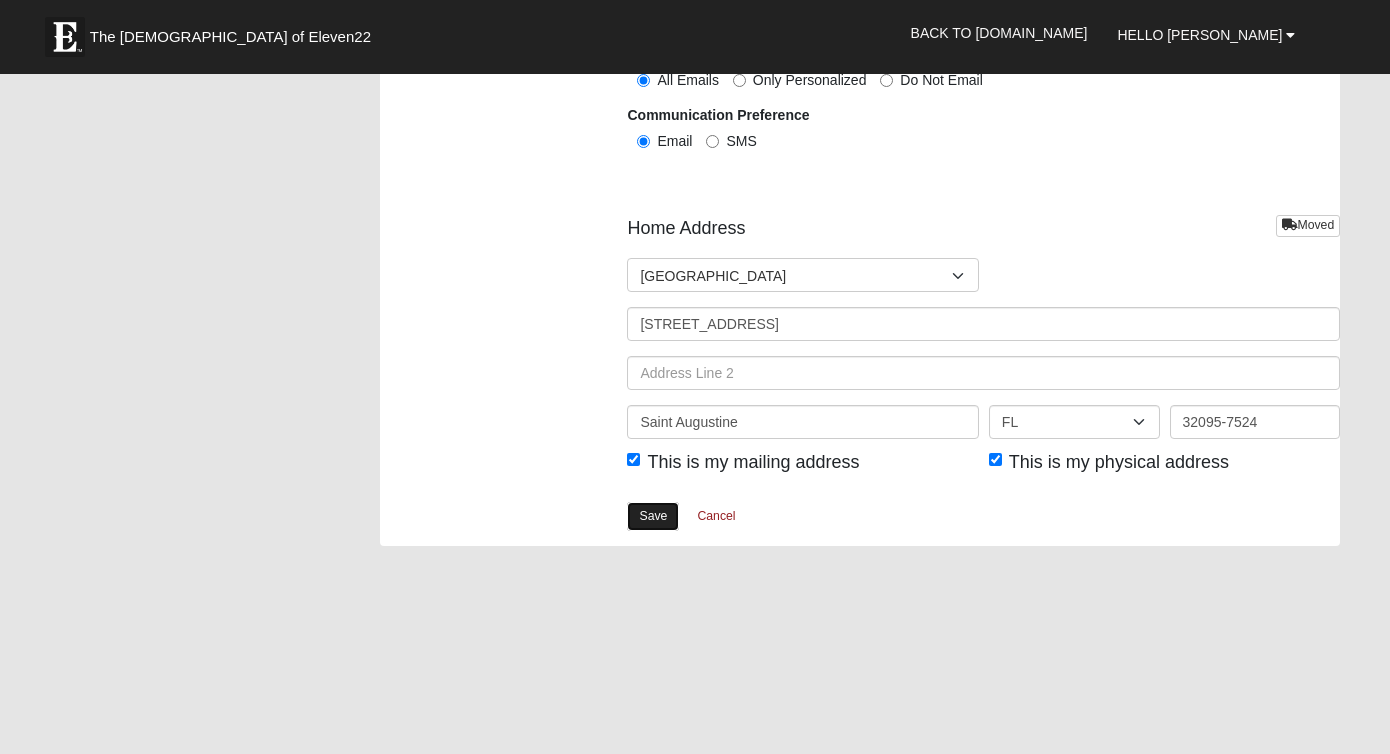 click on "Save" at bounding box center [653, 516] 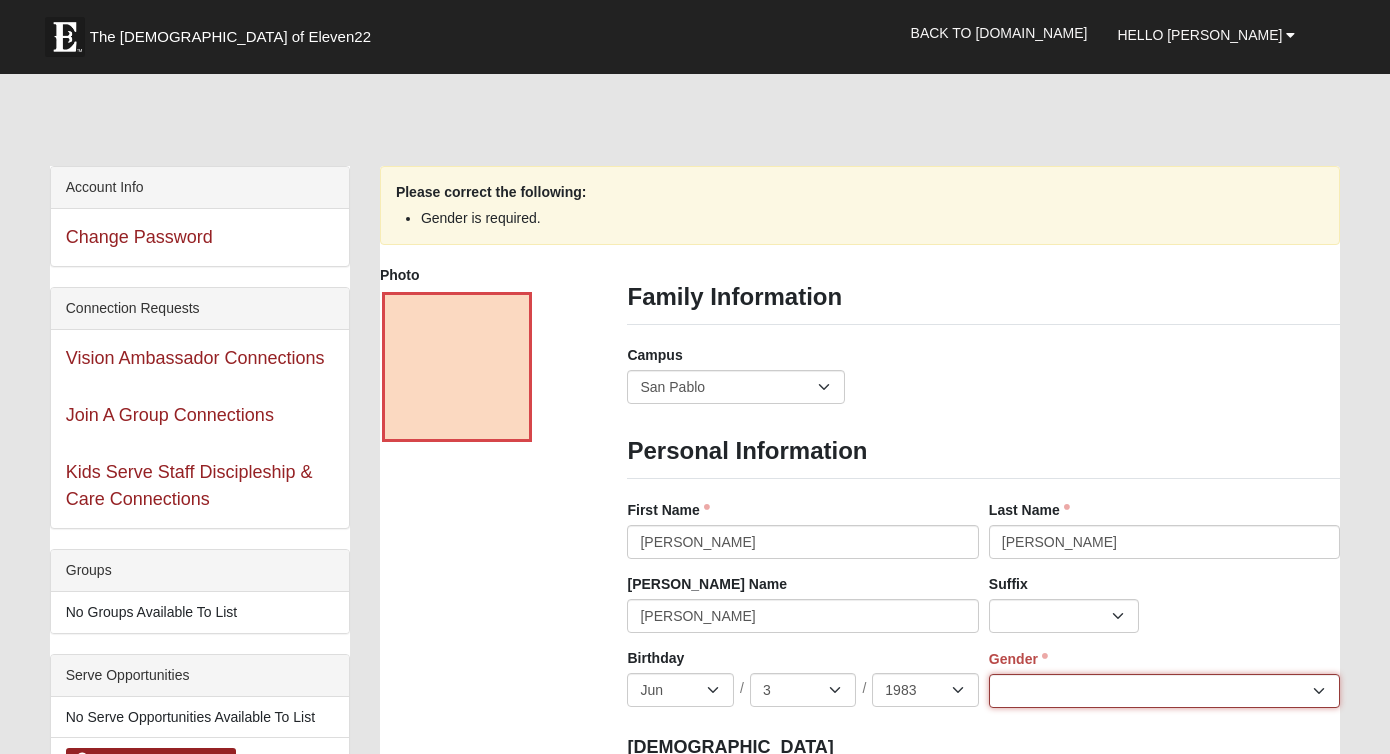 click on "Male
Female" at bounding box center [1164, 691] 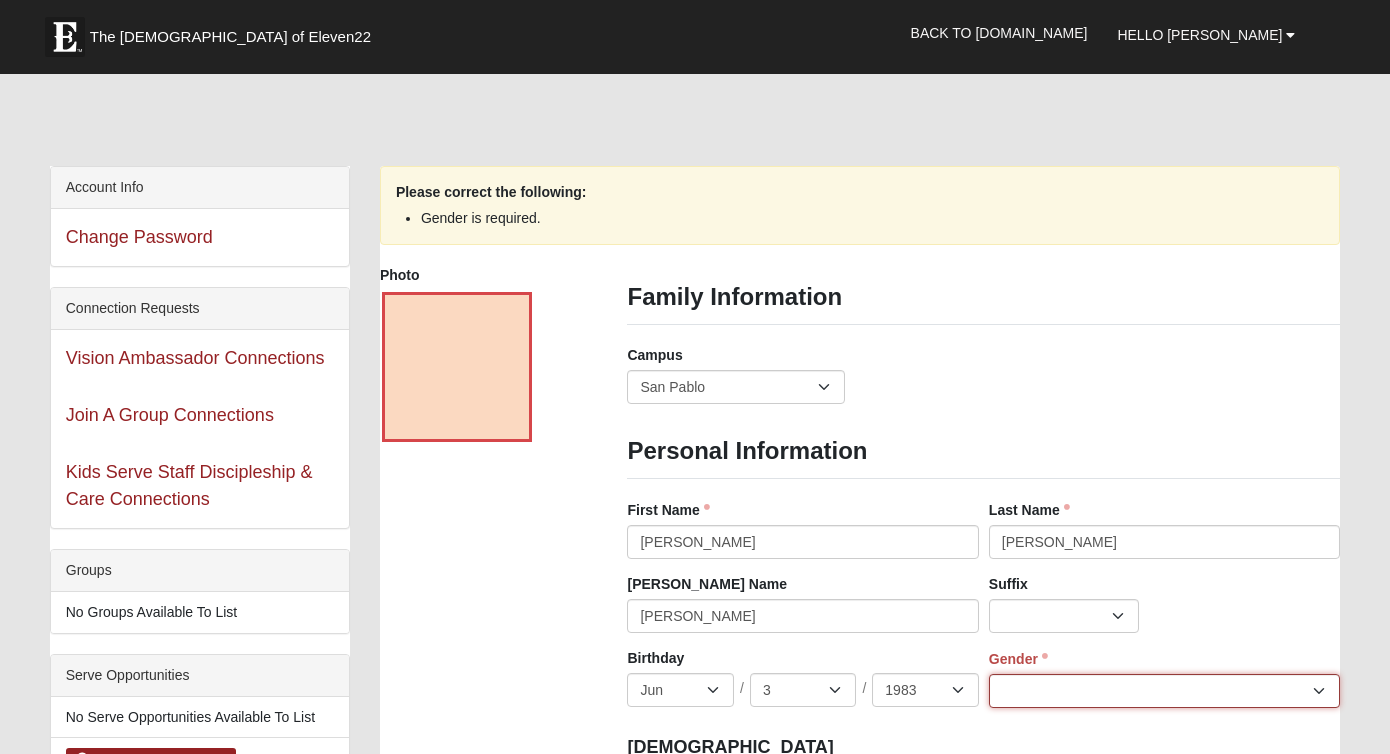 select on "[DEMOGRAPHIC_DATA]" 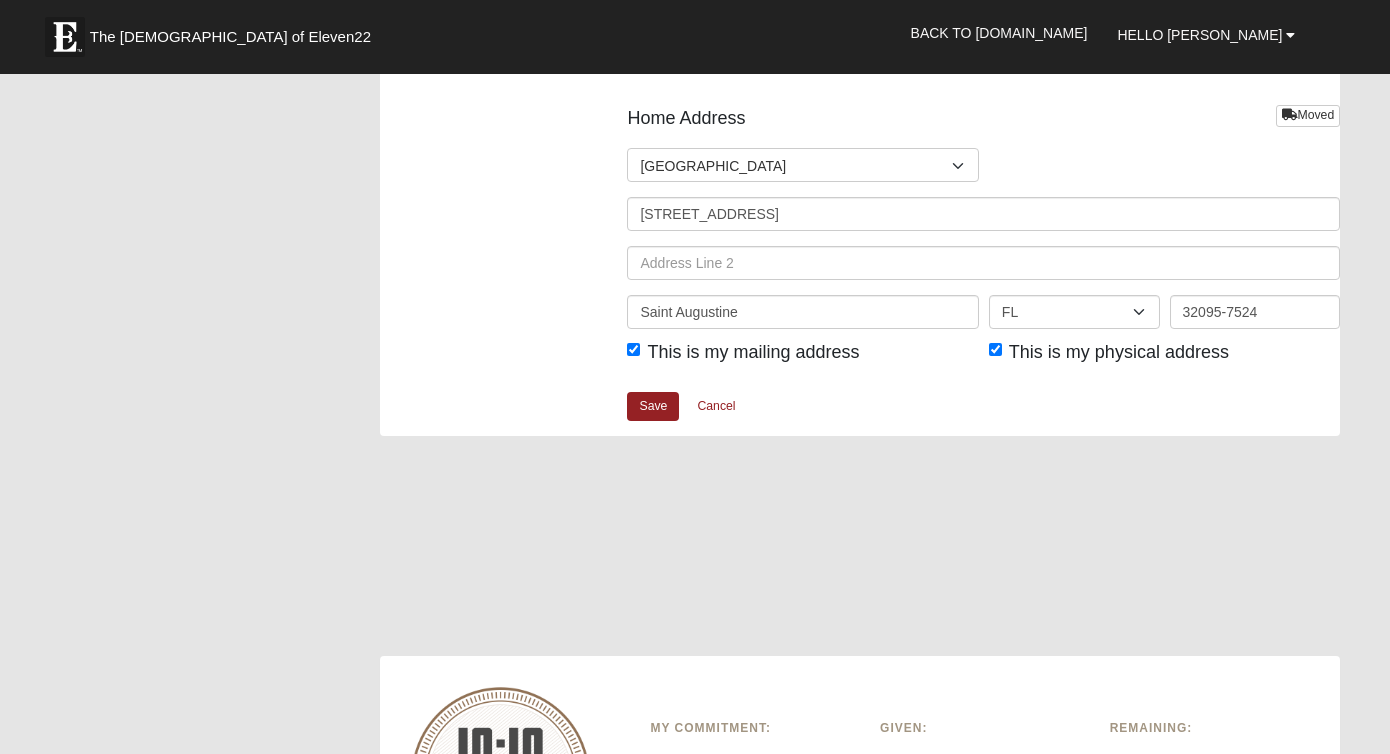 scroll, scrollTop: 2612, scrollLeft: 0, axis: vertical 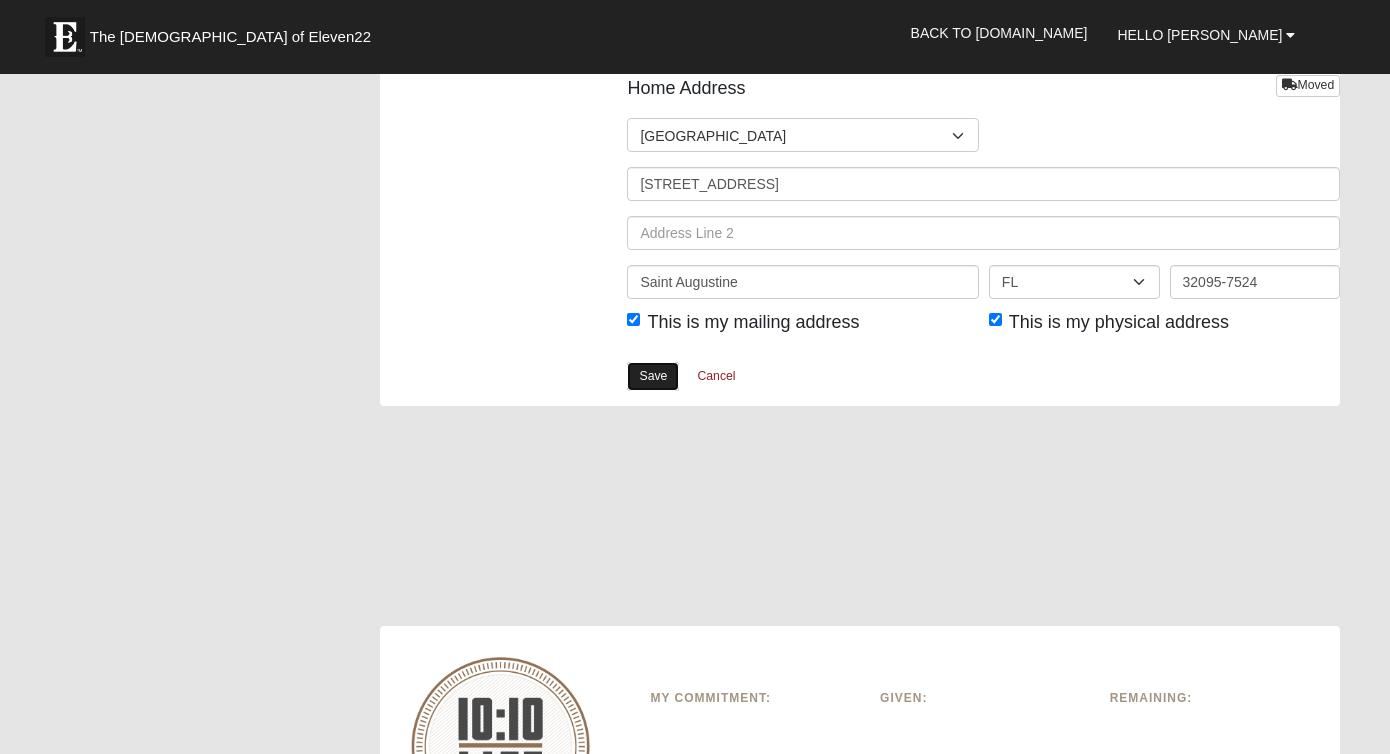 click on "Save" at bounding box center [653, 376] 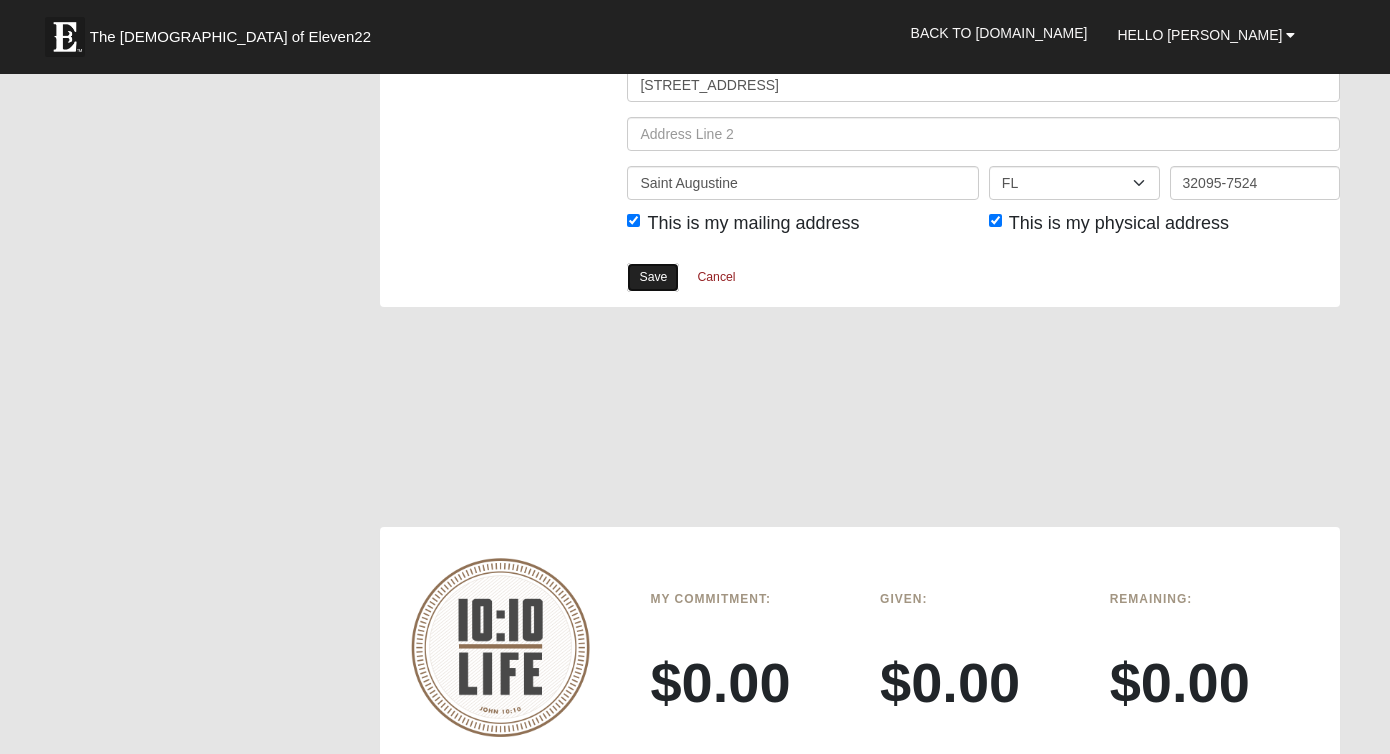 scroll, scrollTop: 2513, scrollLeft: 0, axis: vertical 